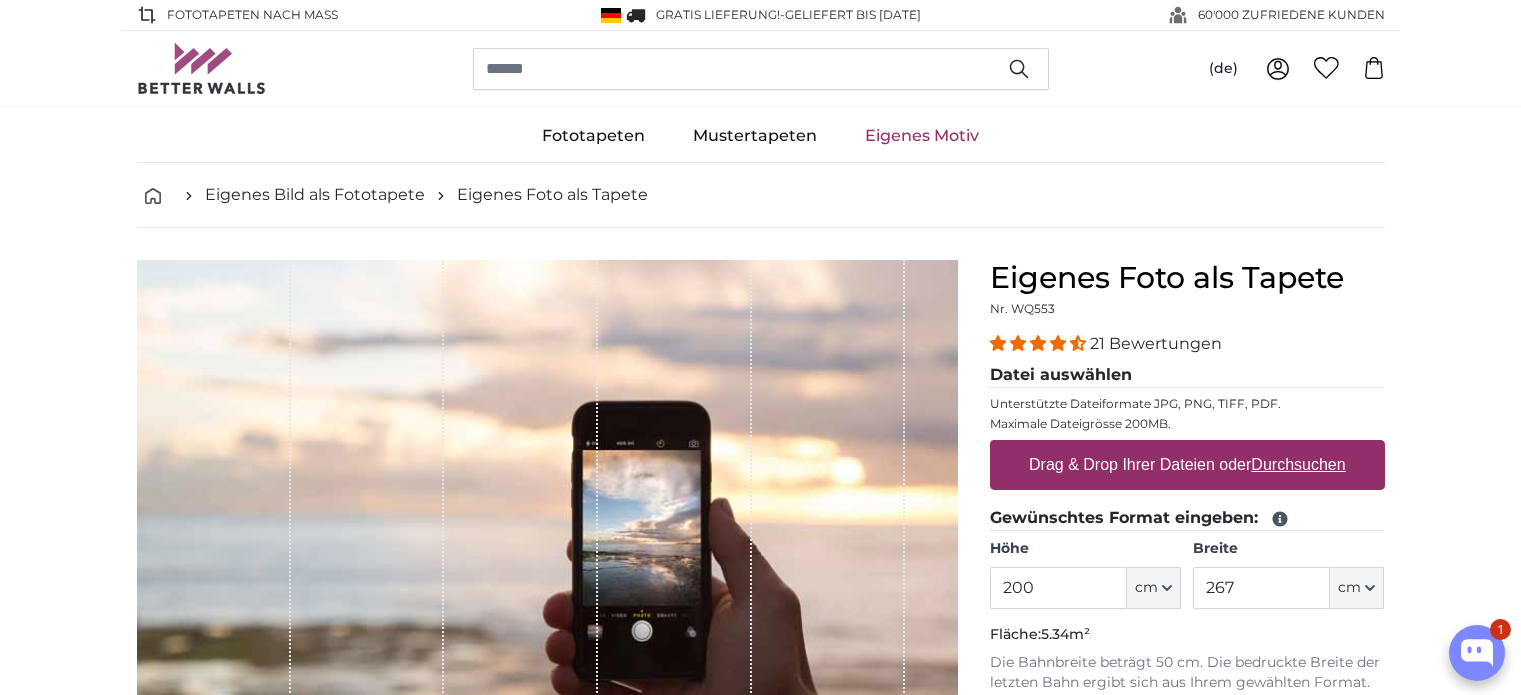 scroll, scrollTop: 0, scrollLeft: 0, axis: both 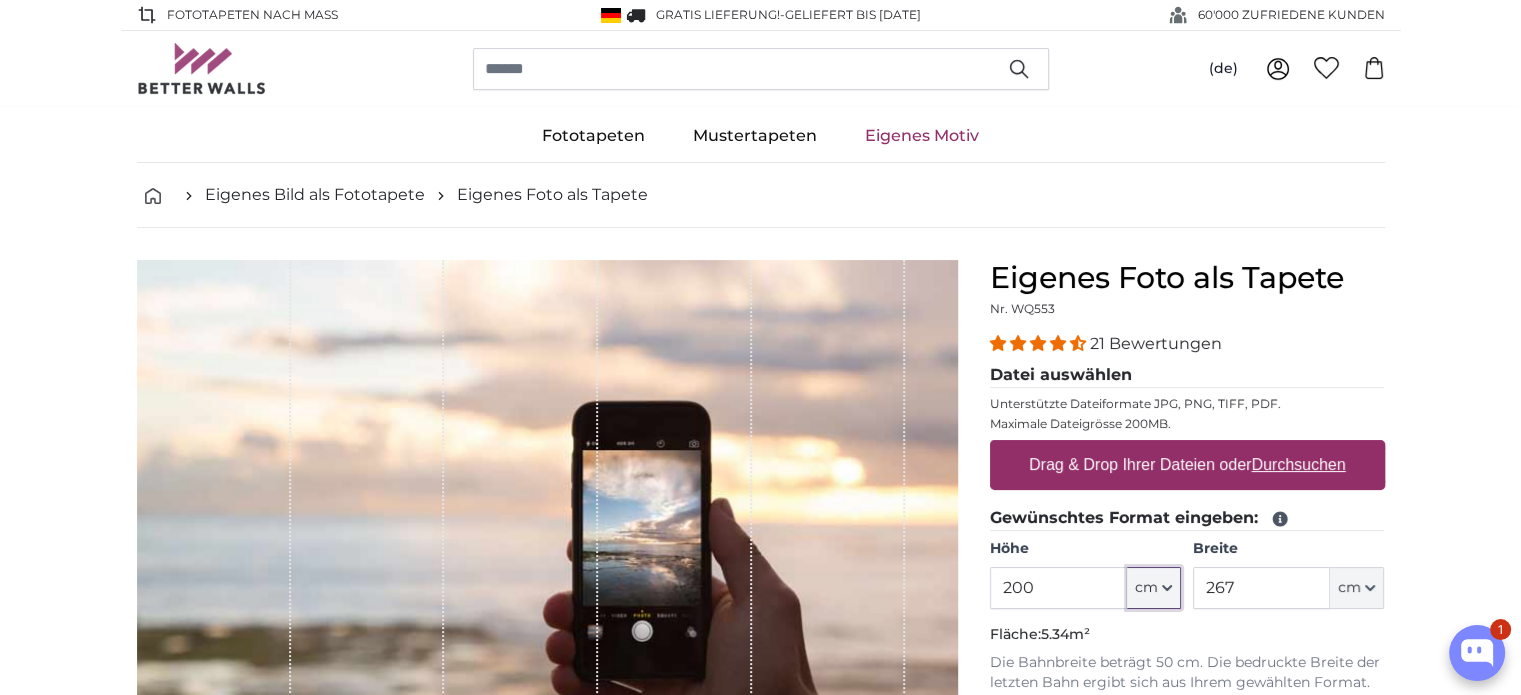 click 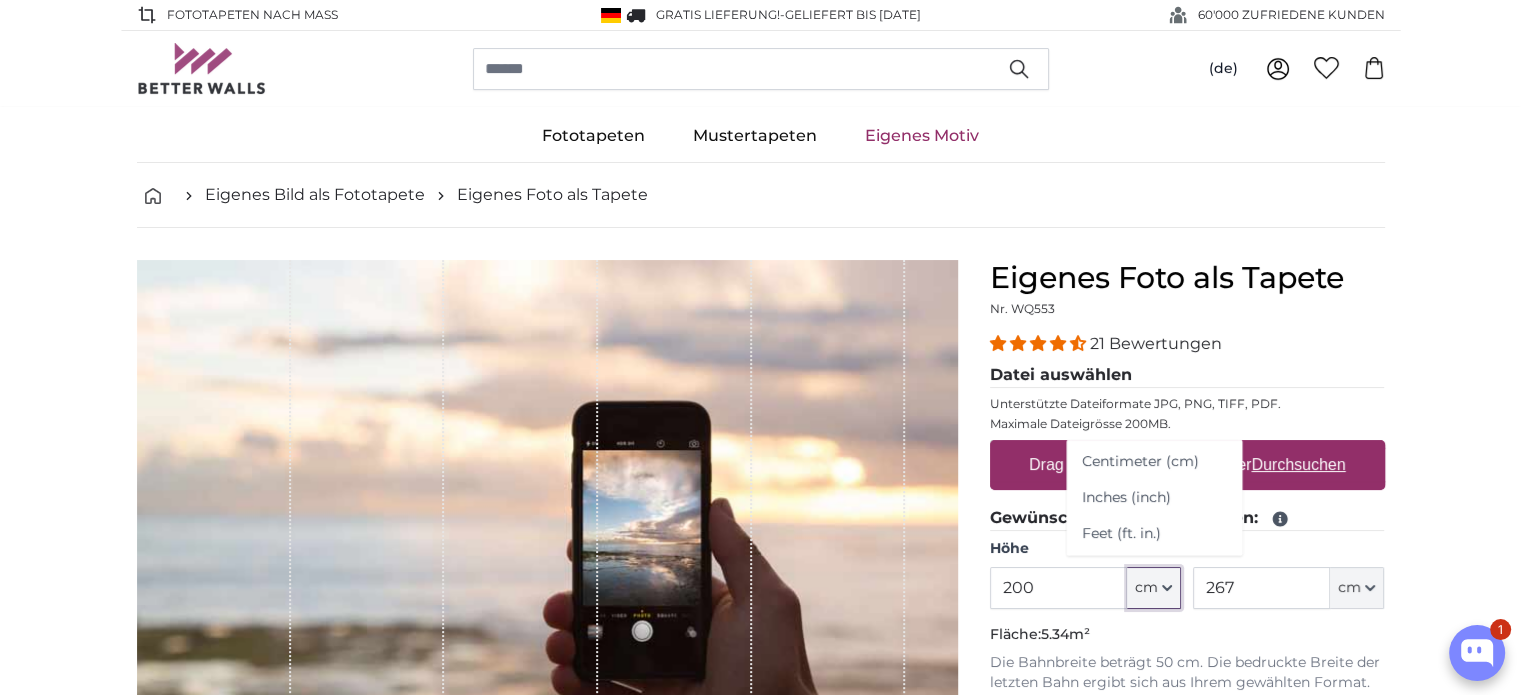 click 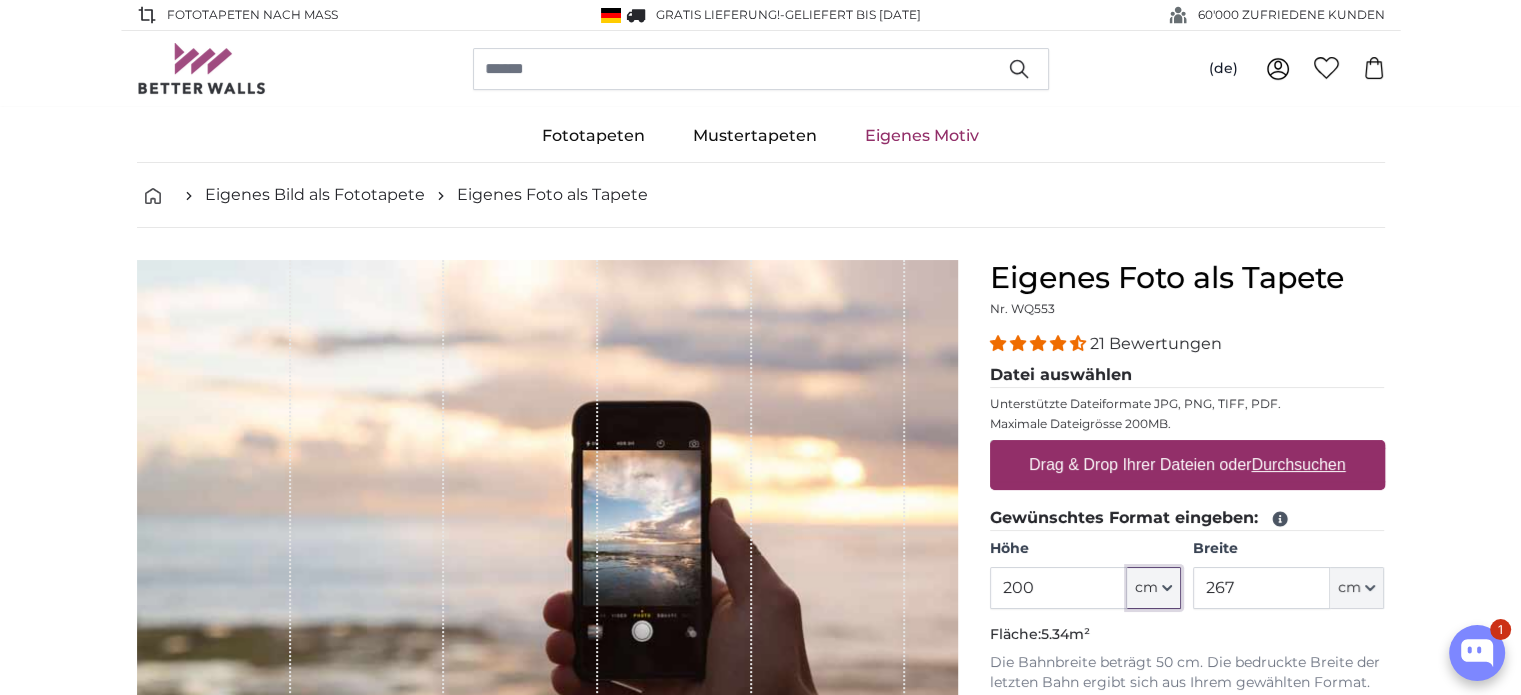 click 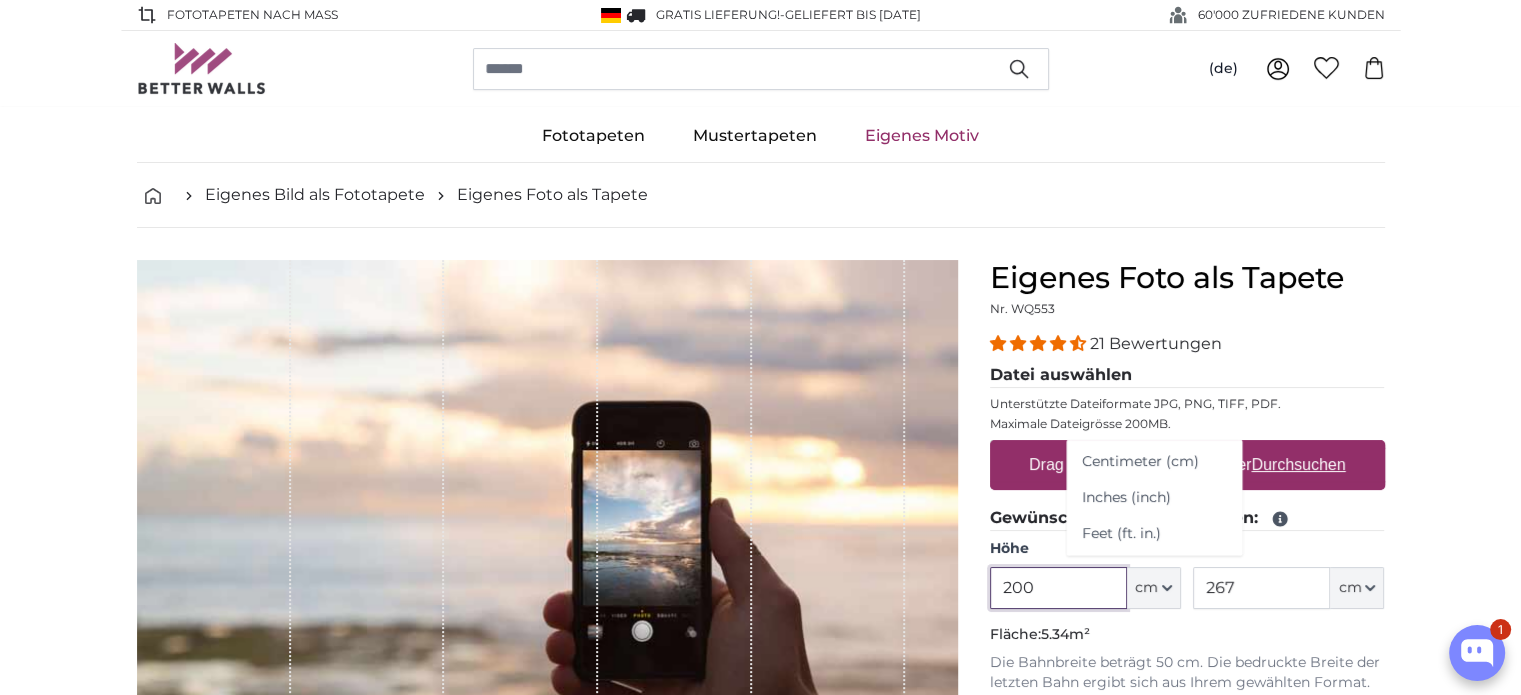 click on "200" at bounding box center (1058, 588) 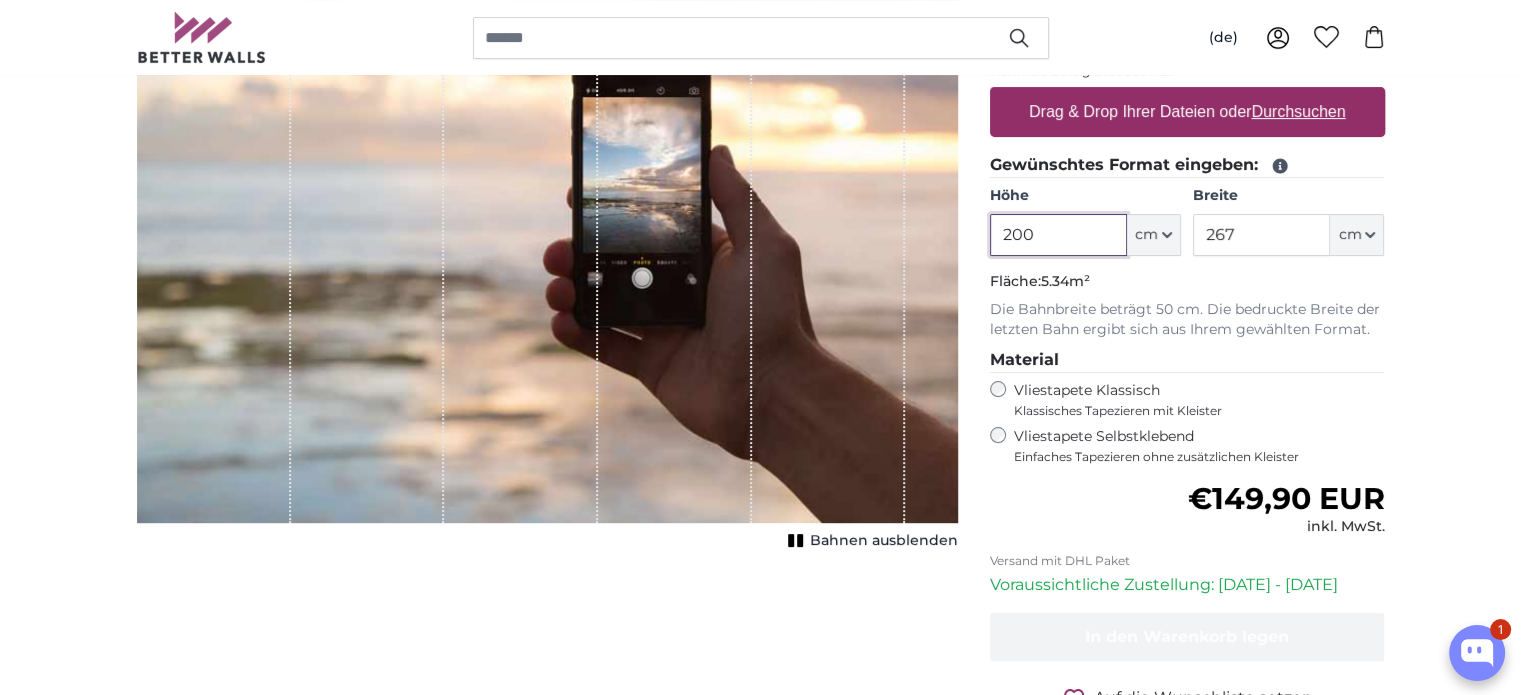 scroll, scrollTop: 409, scrollLeft: 0, axis: vertical 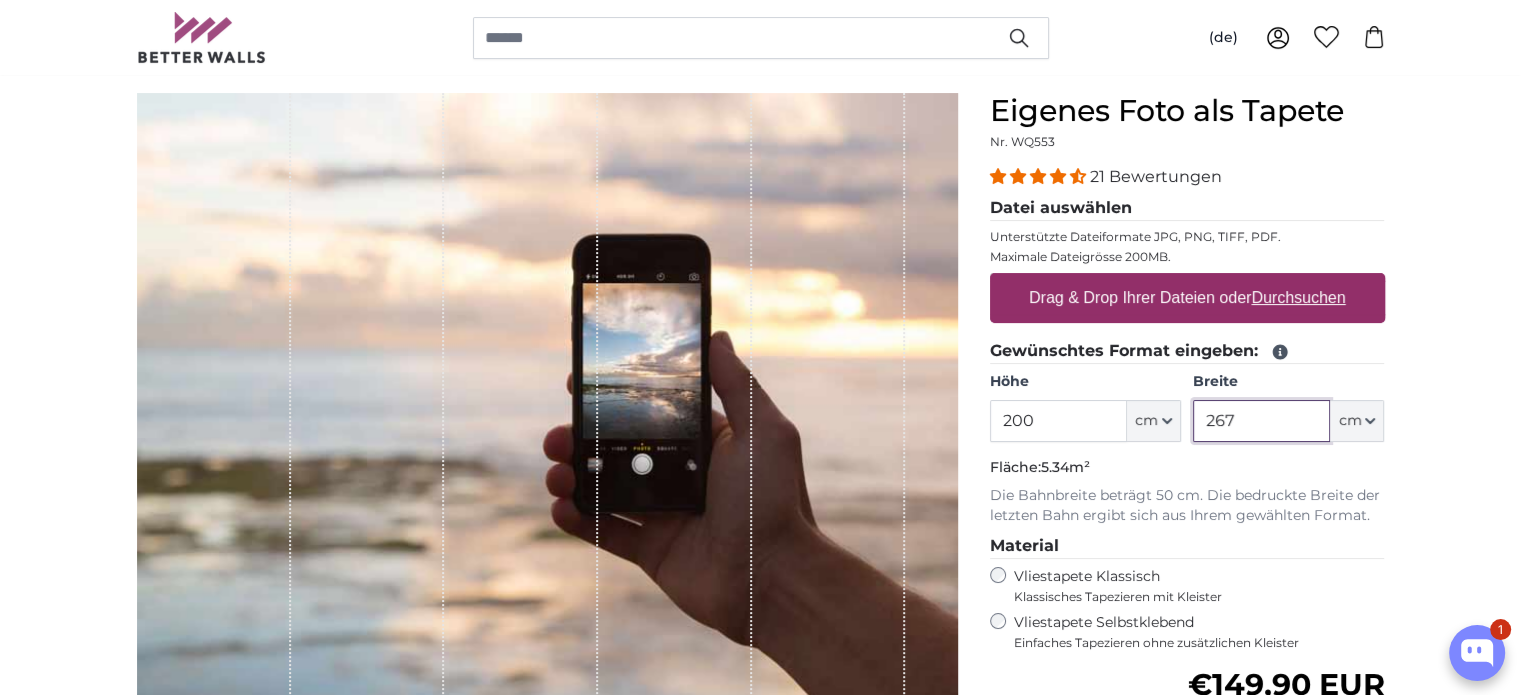 click on "267" at bounding box center (1261, 421) 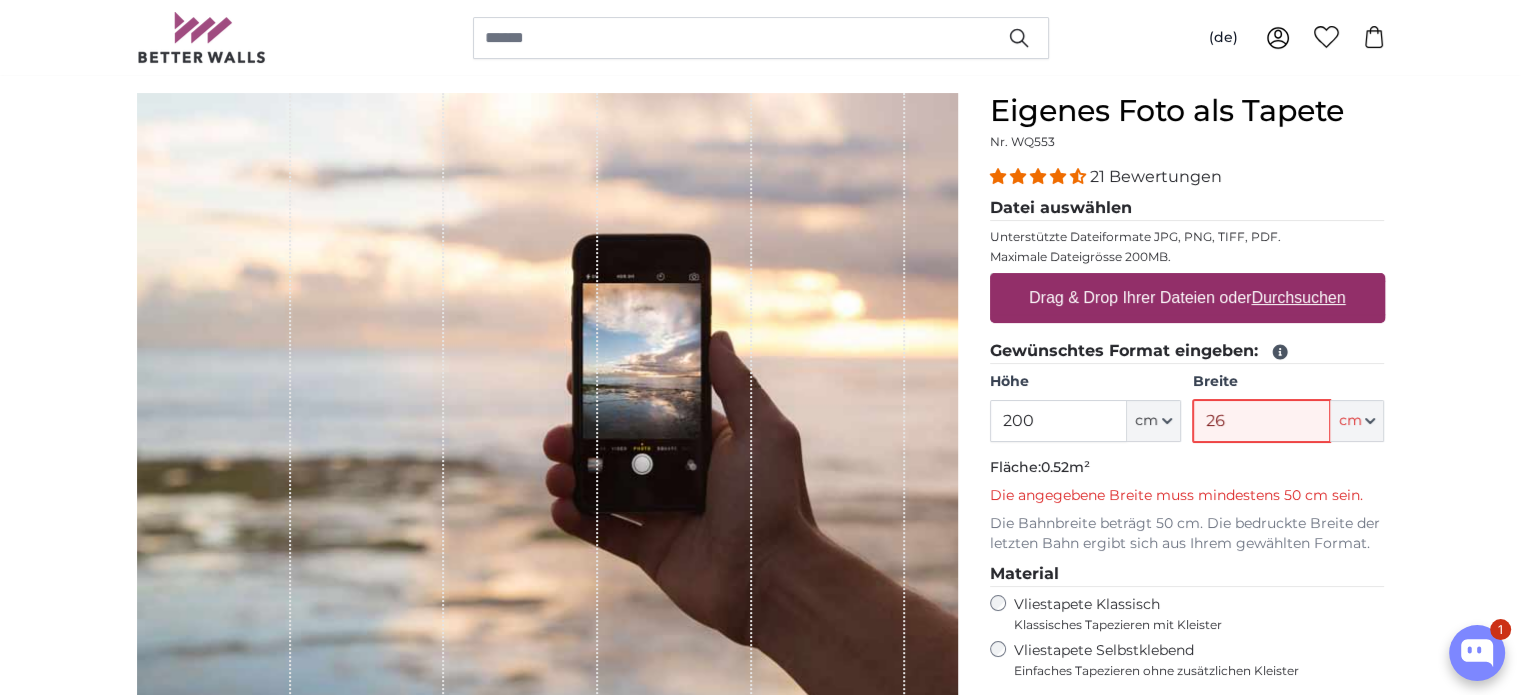 type on "2" 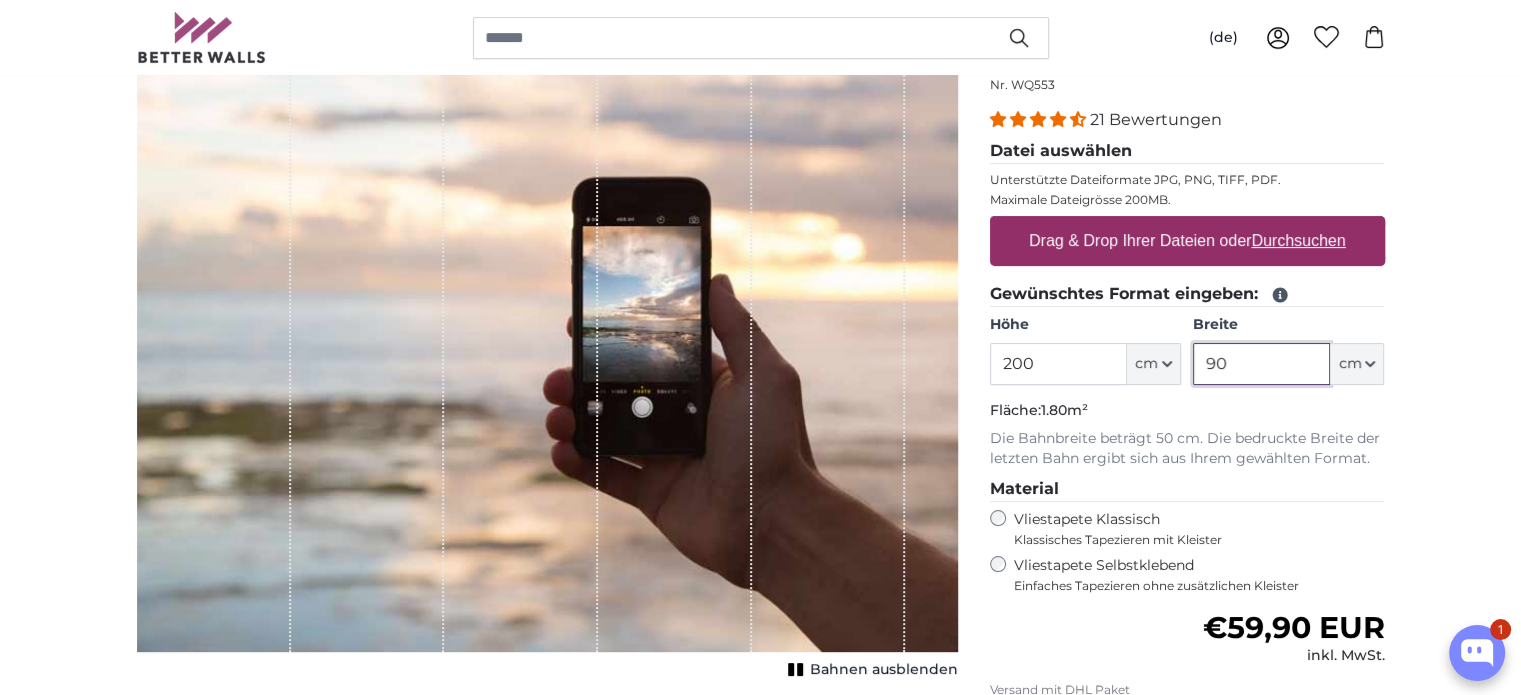 scroll, scrollTop: 238, scrollLeft: 0, axis: vertical 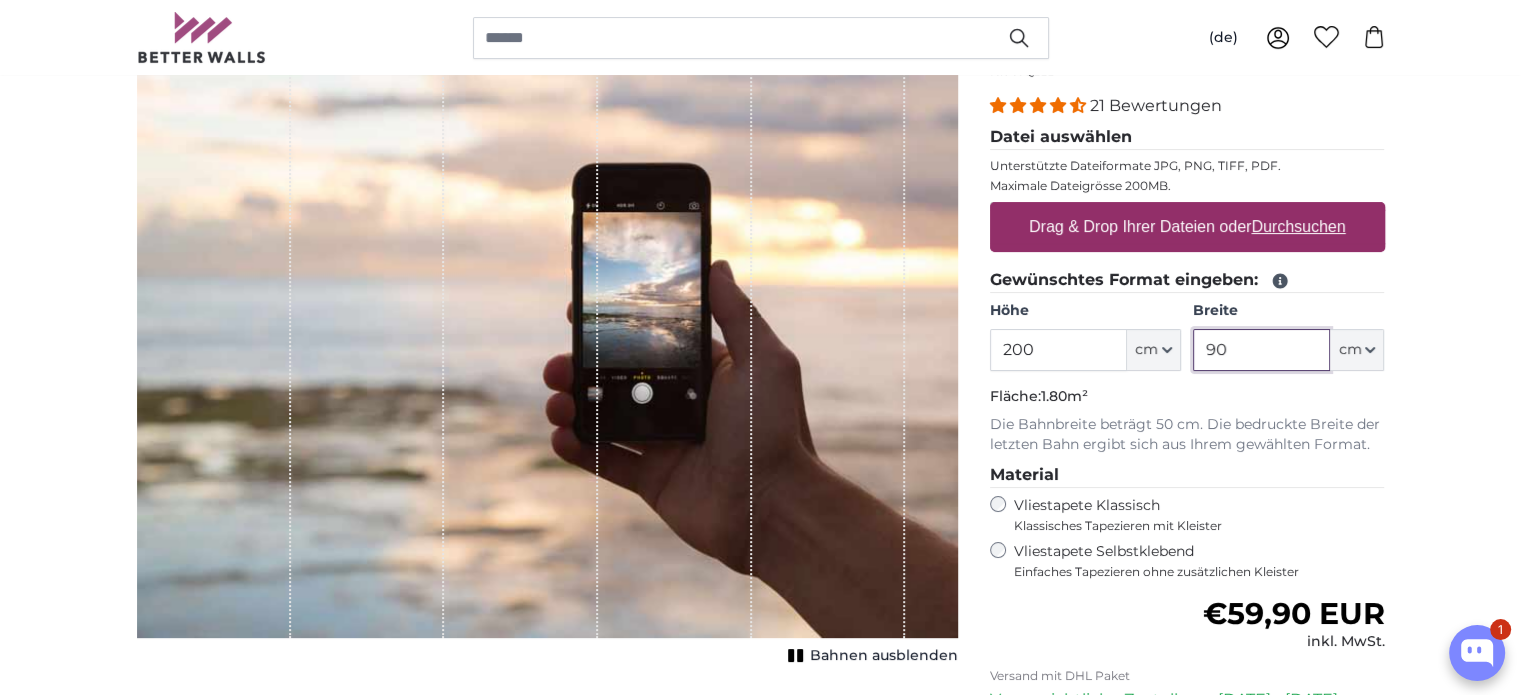 type on "90" 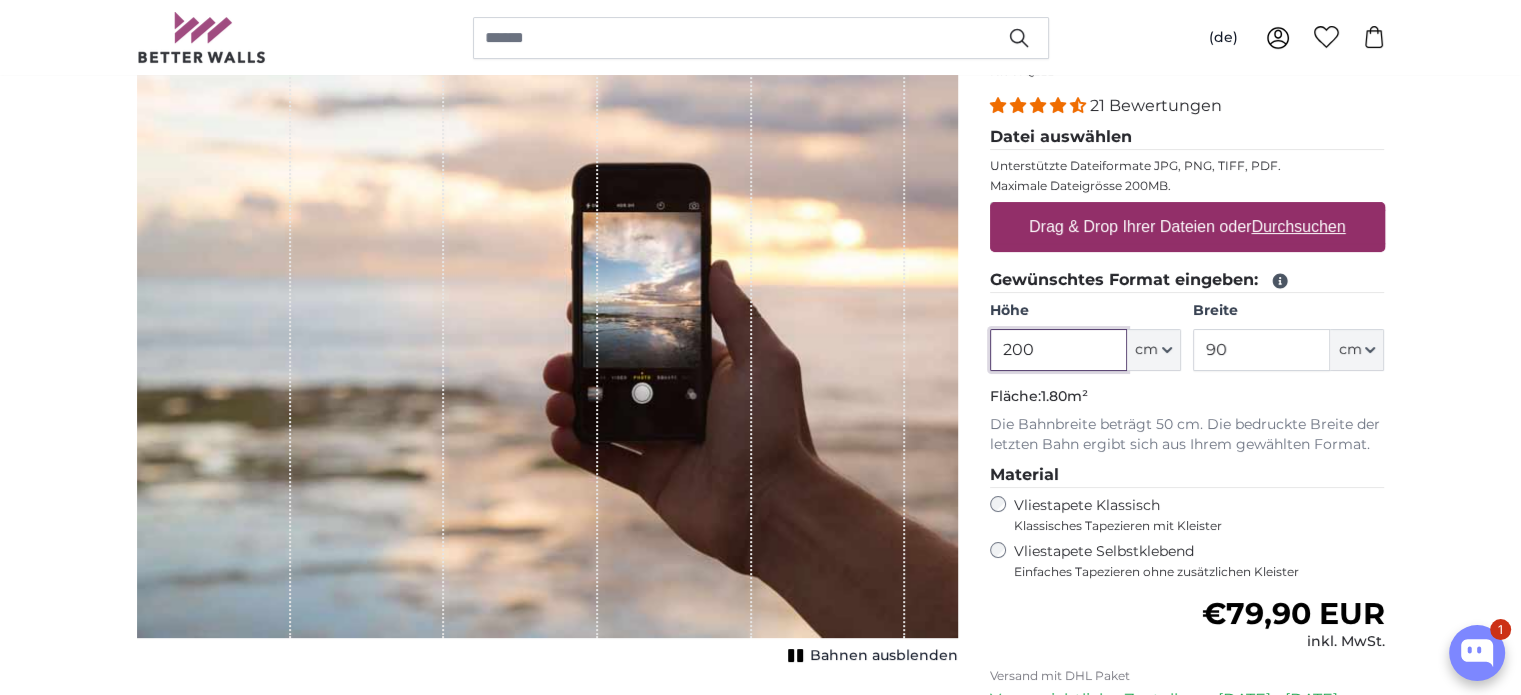 click on "200" at bounding box center [1058, 350] 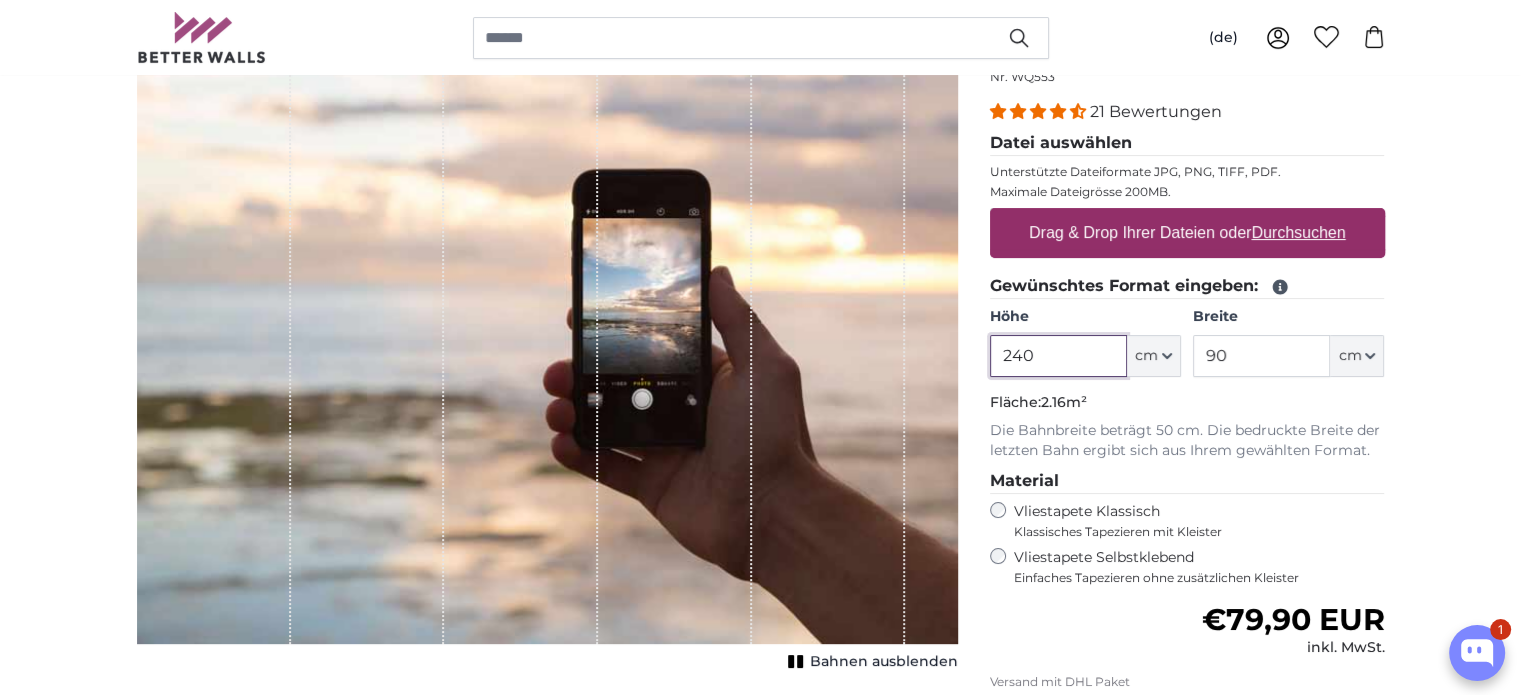 scroll, scrollTop: 288, scrollLeft: 0, axis: vertical 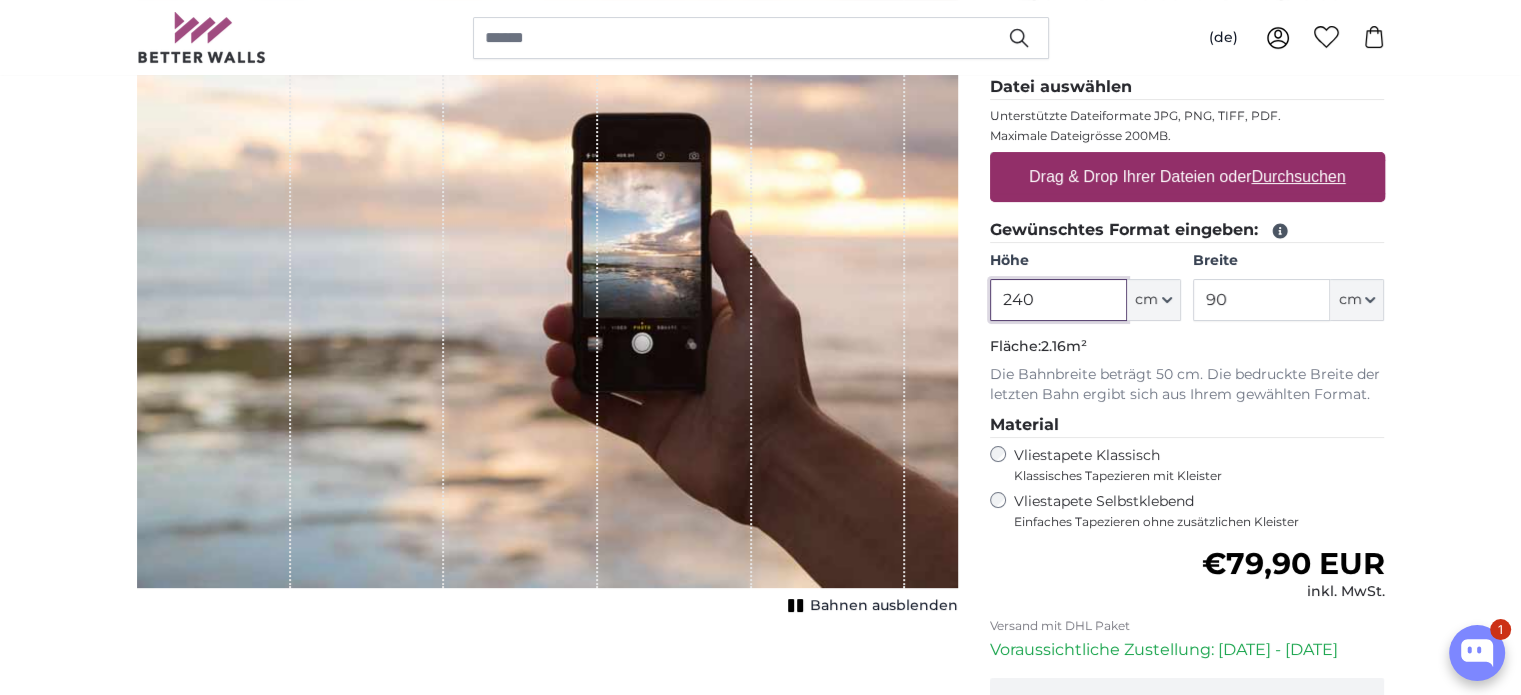 type on "240" 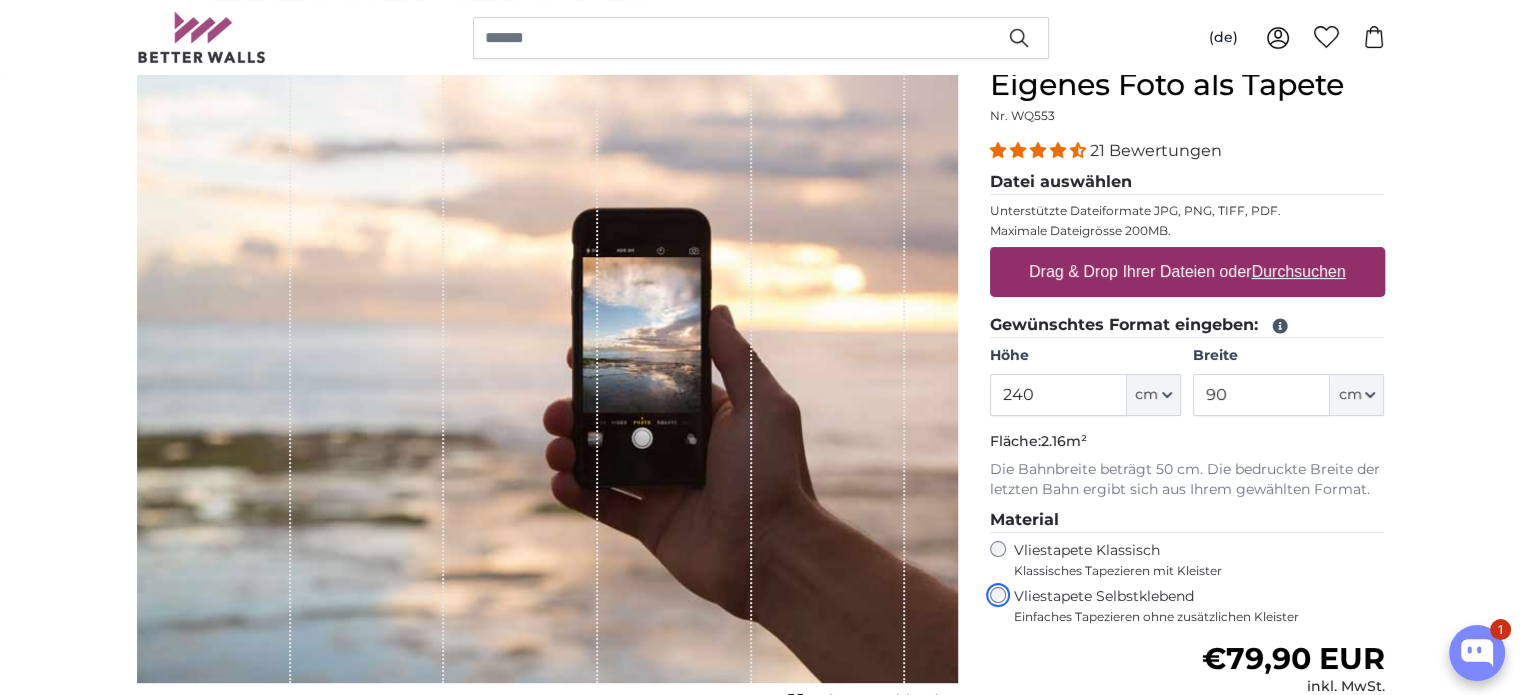 scroll, scrollTop: 241, scrollLeft: 0, axis: vertical 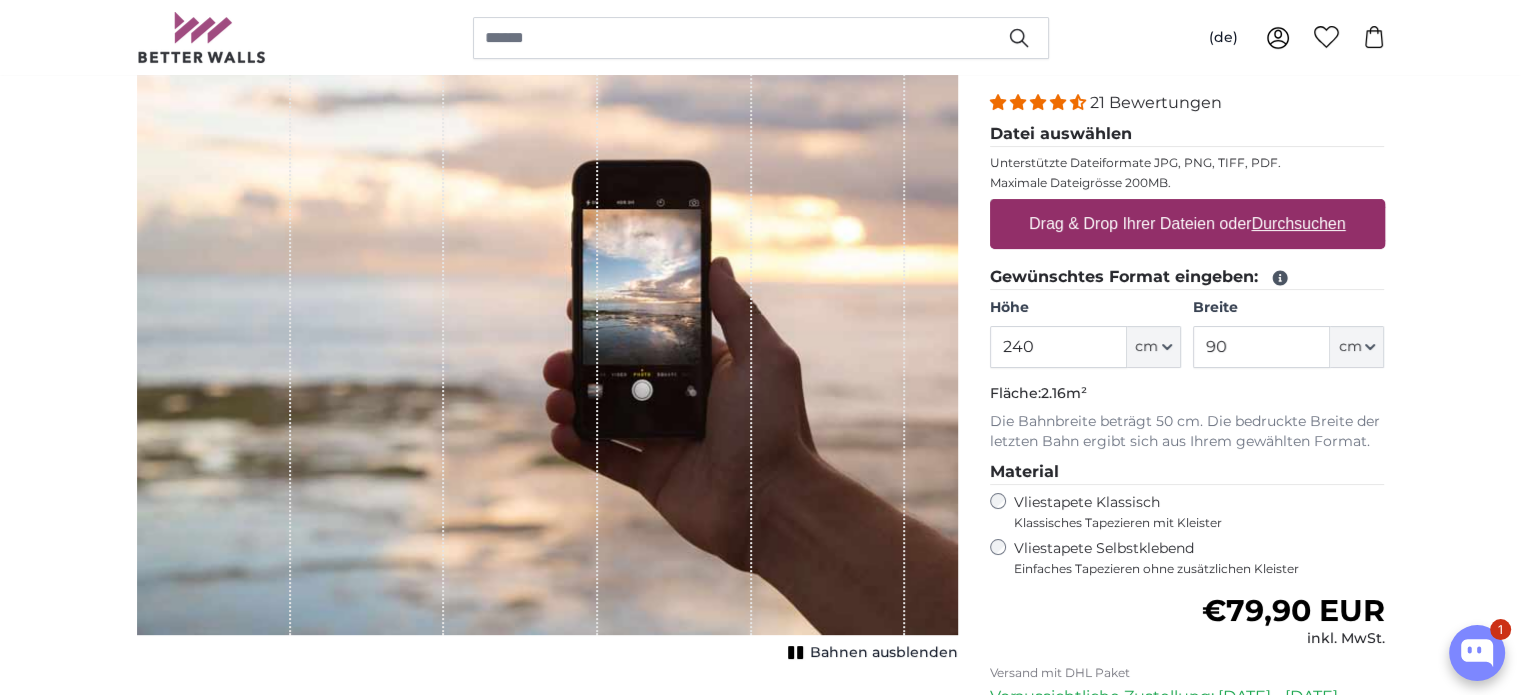 click on "Durchsuchen" at bounding box center [1298, 223] 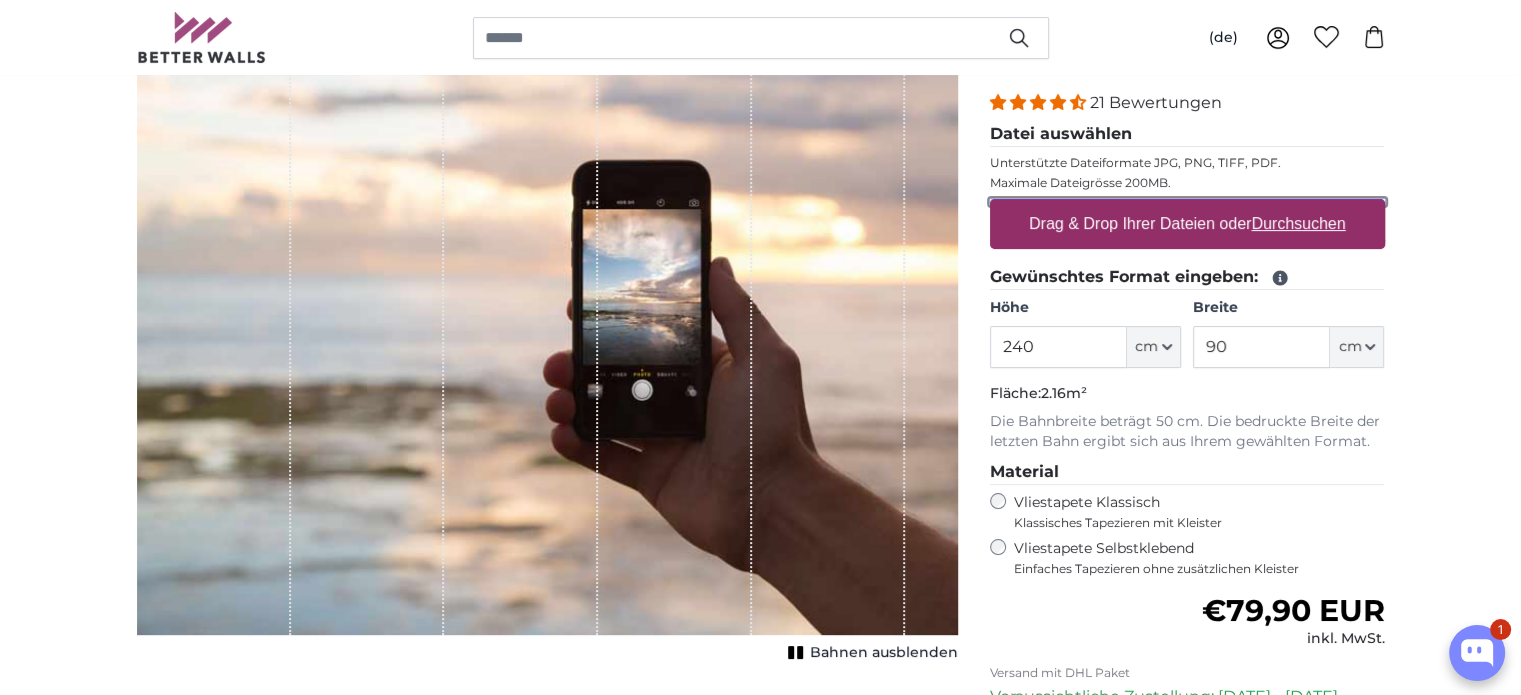 click on "Drag & Drop Ihrer Dateien oder  Durchsuchen" at bounding box center (1187, 202) 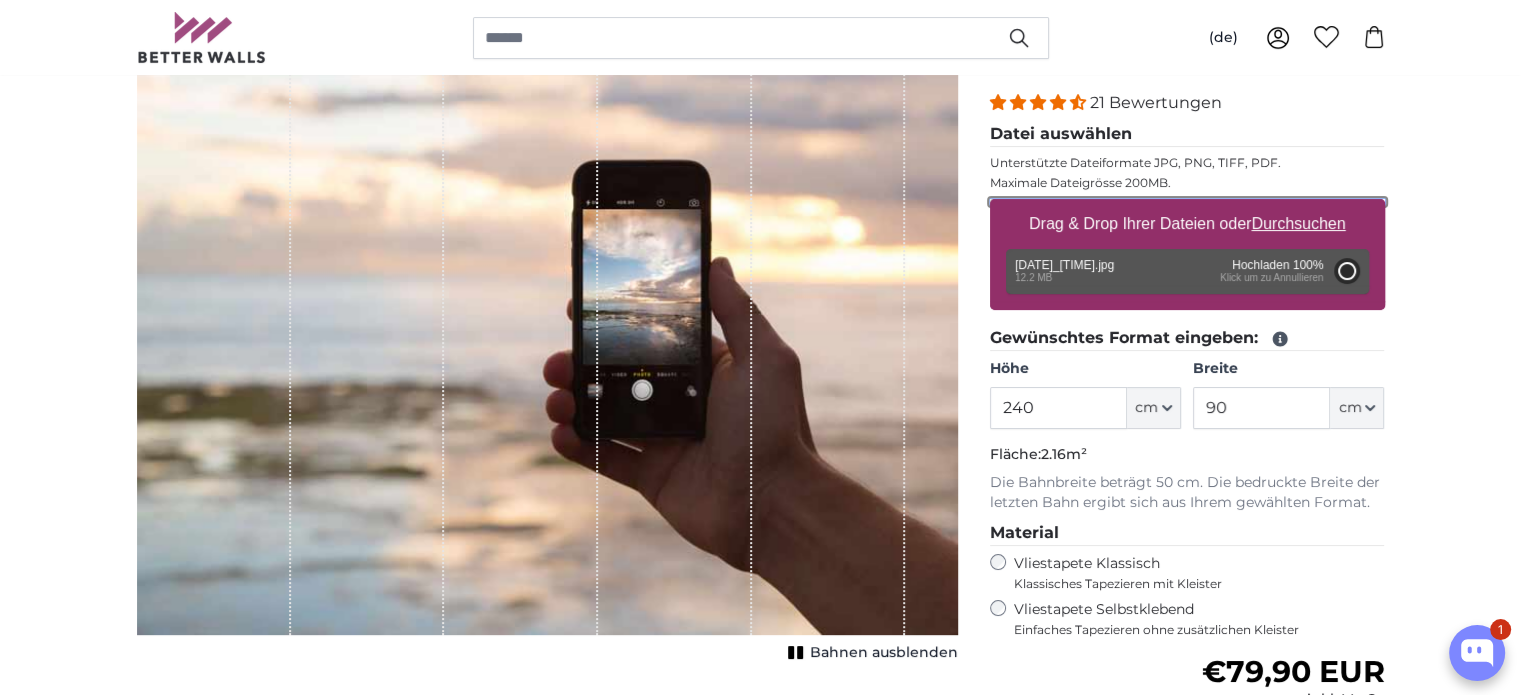 type on "200" 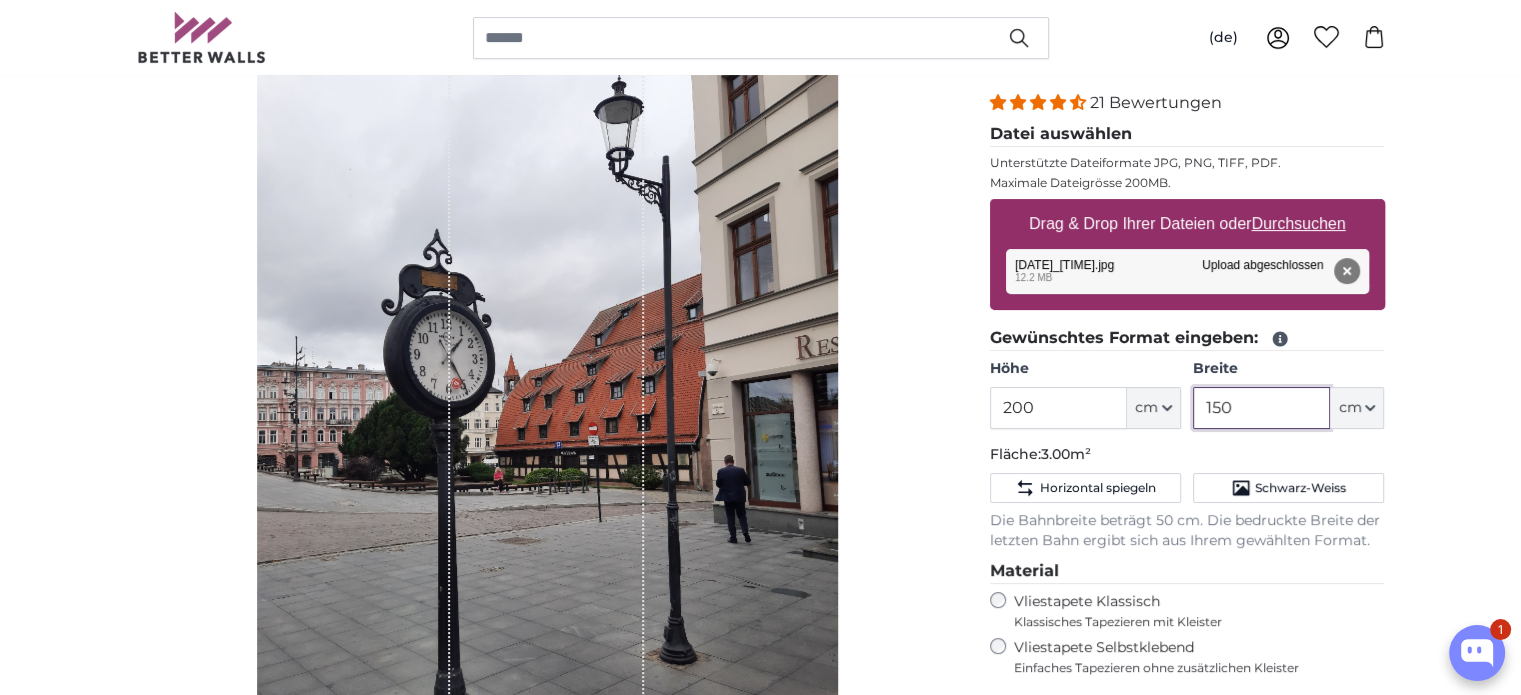 click on "150" at bounding box center (1261, 408) 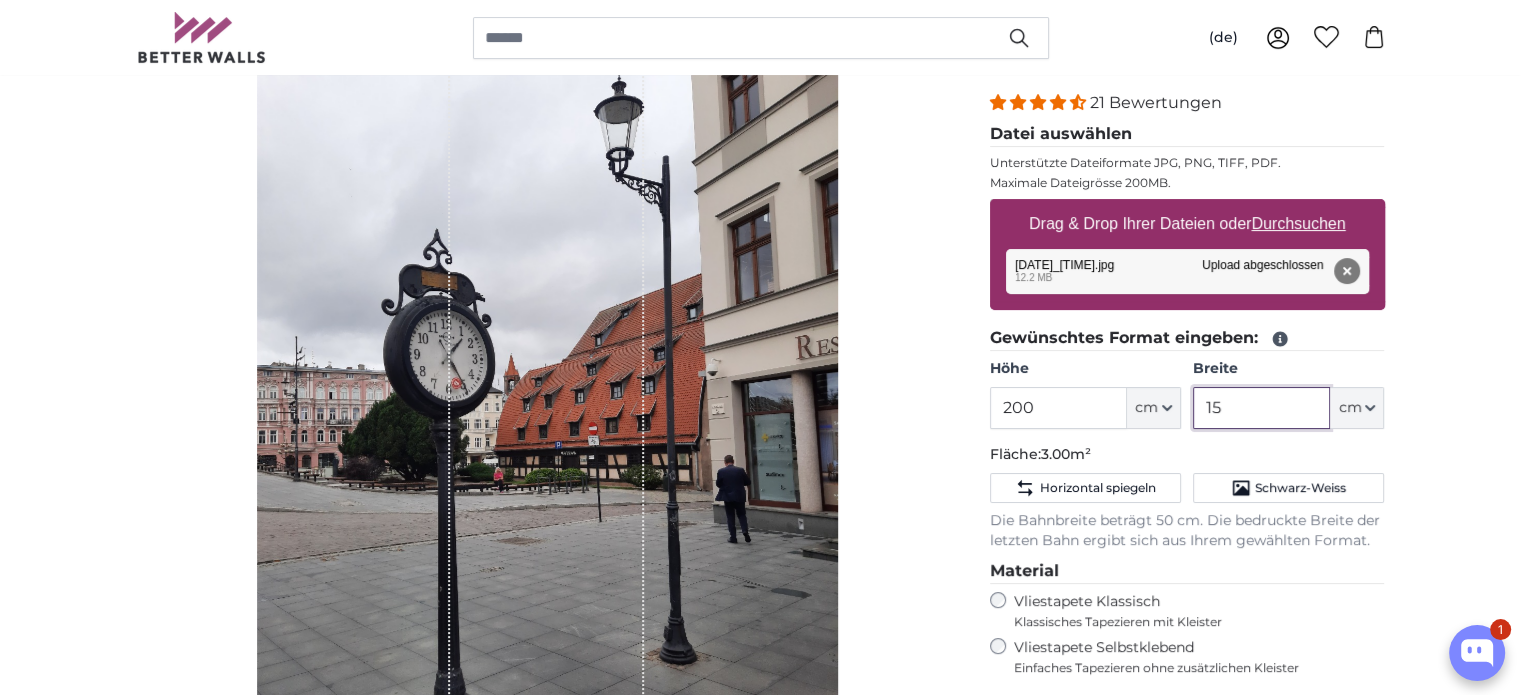 type on "1" 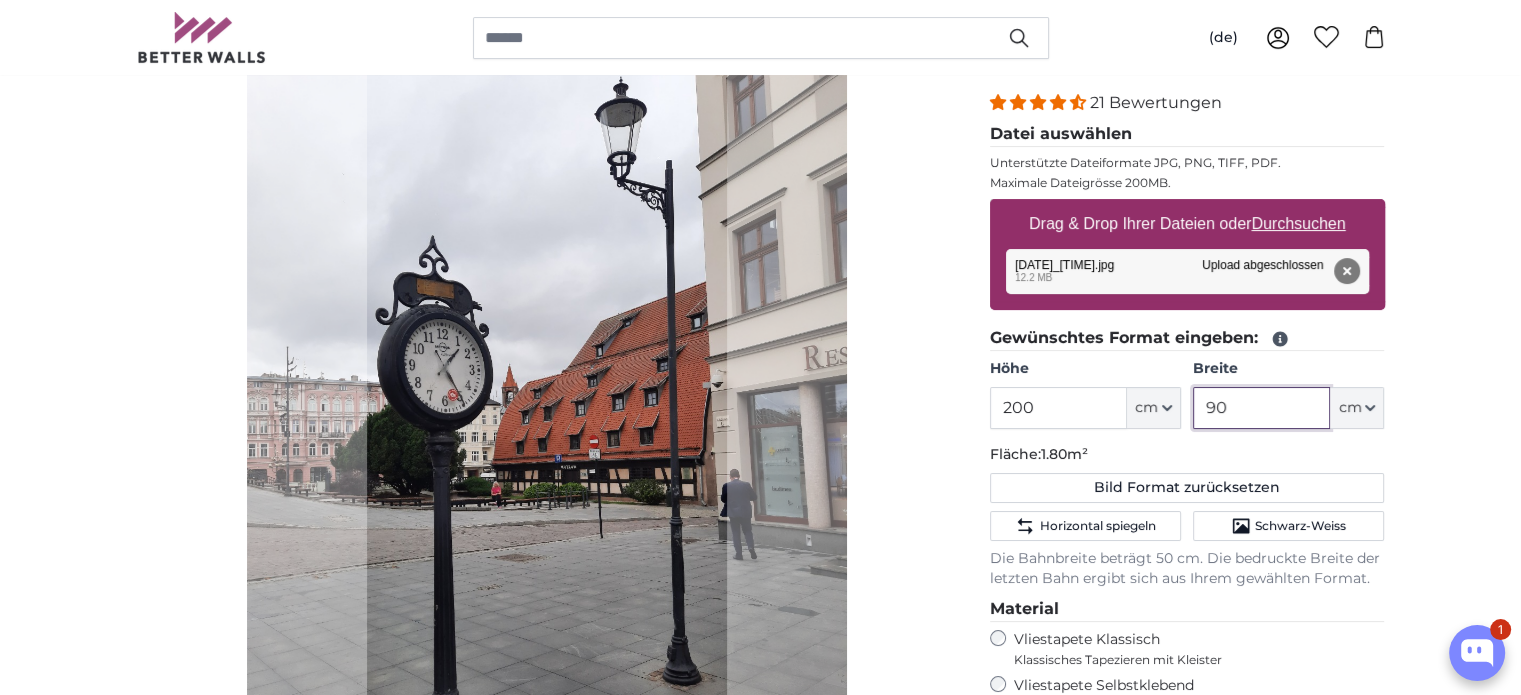 type on "90" 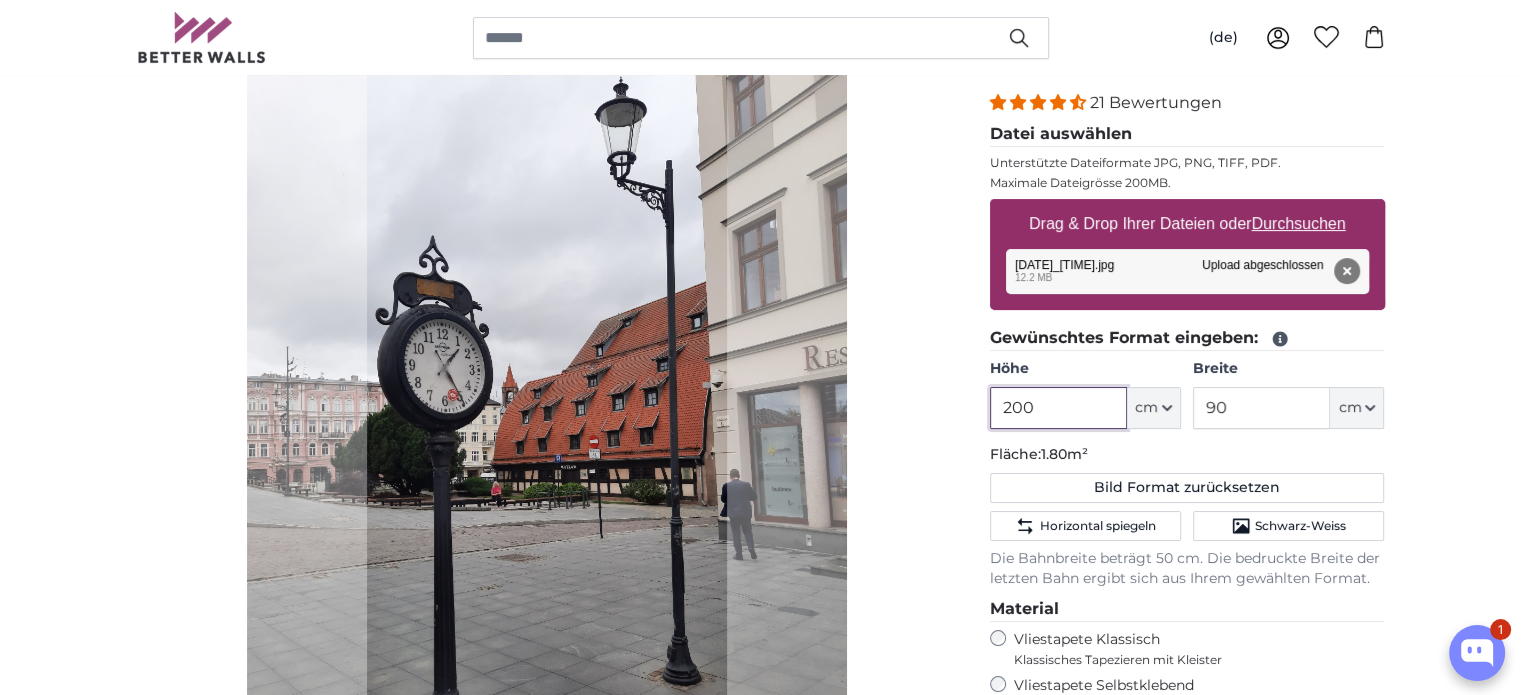 click on "200" at bounding box center (1058, 408) 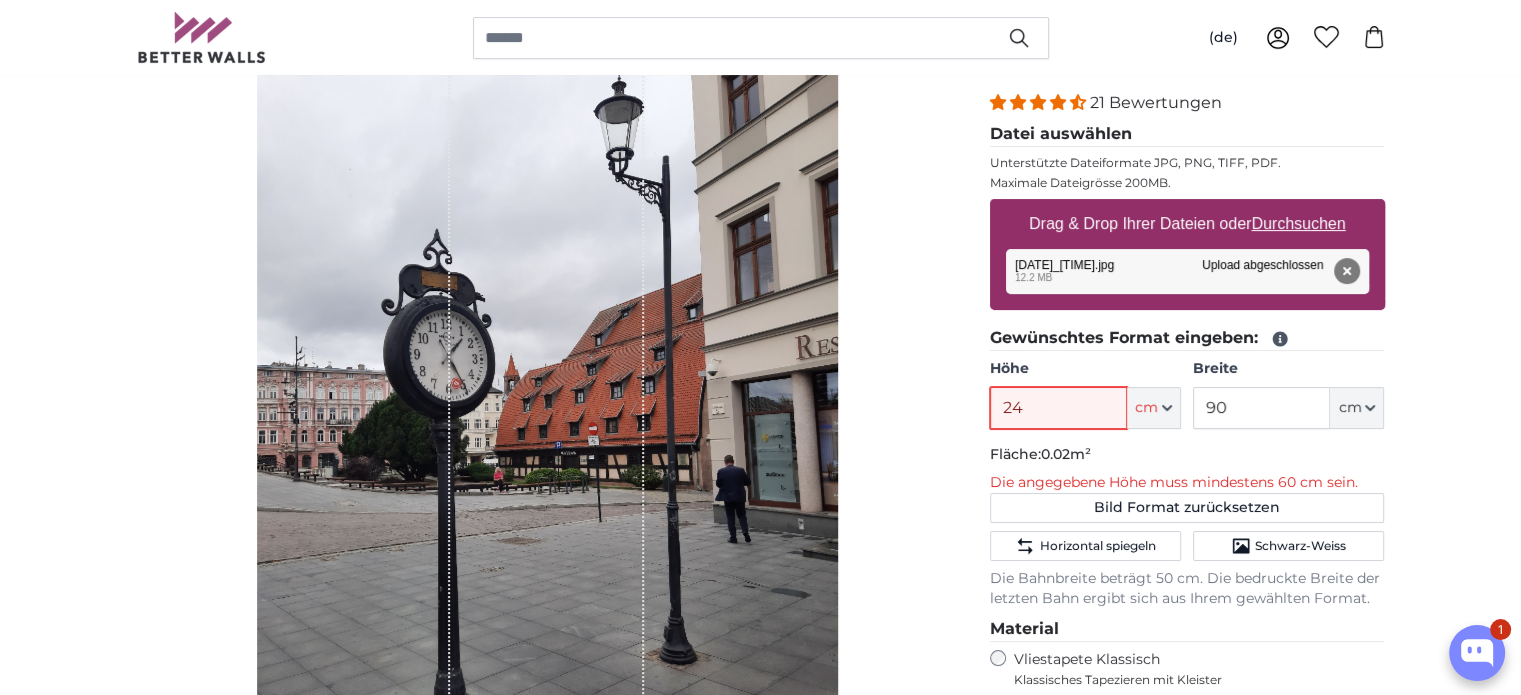 type on "240" 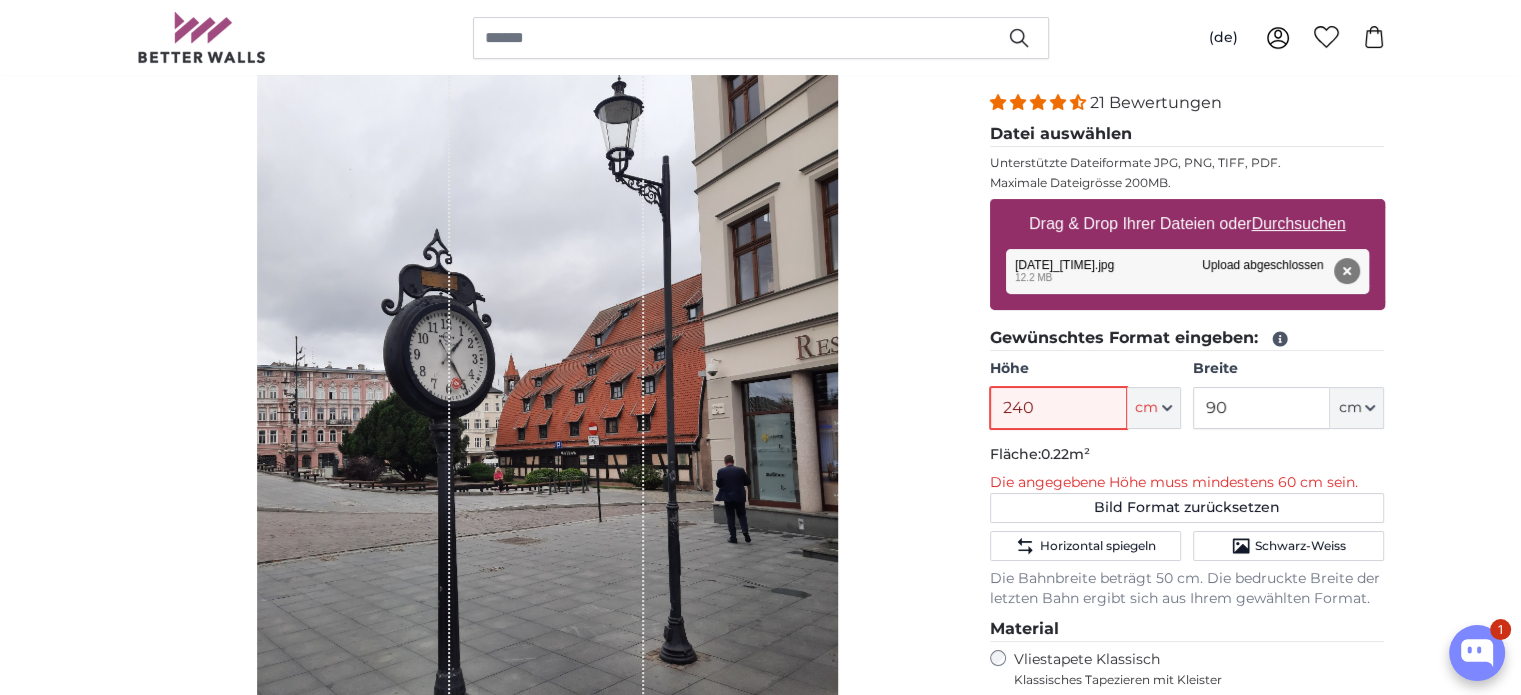 type 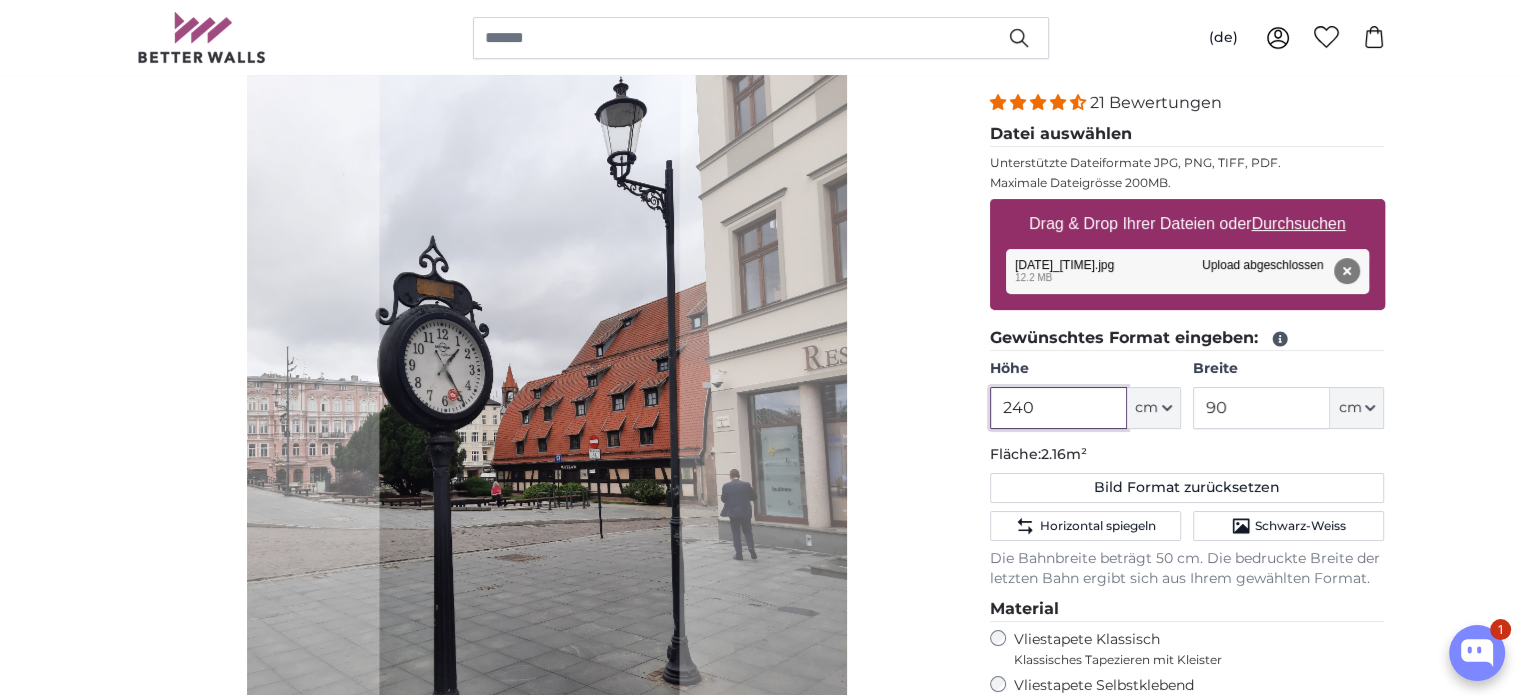 click 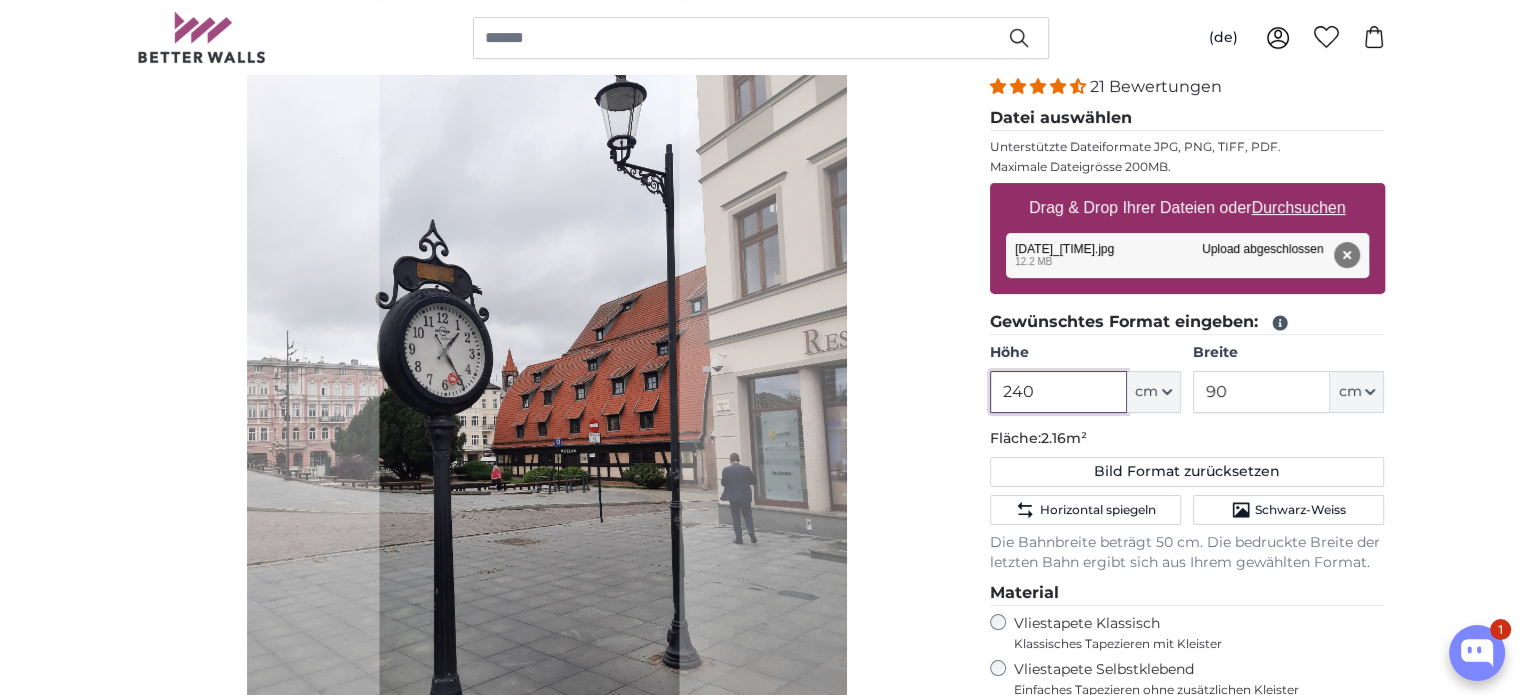 scroll, scrollTop: 250, scrollLeft: 0, axis: vertical 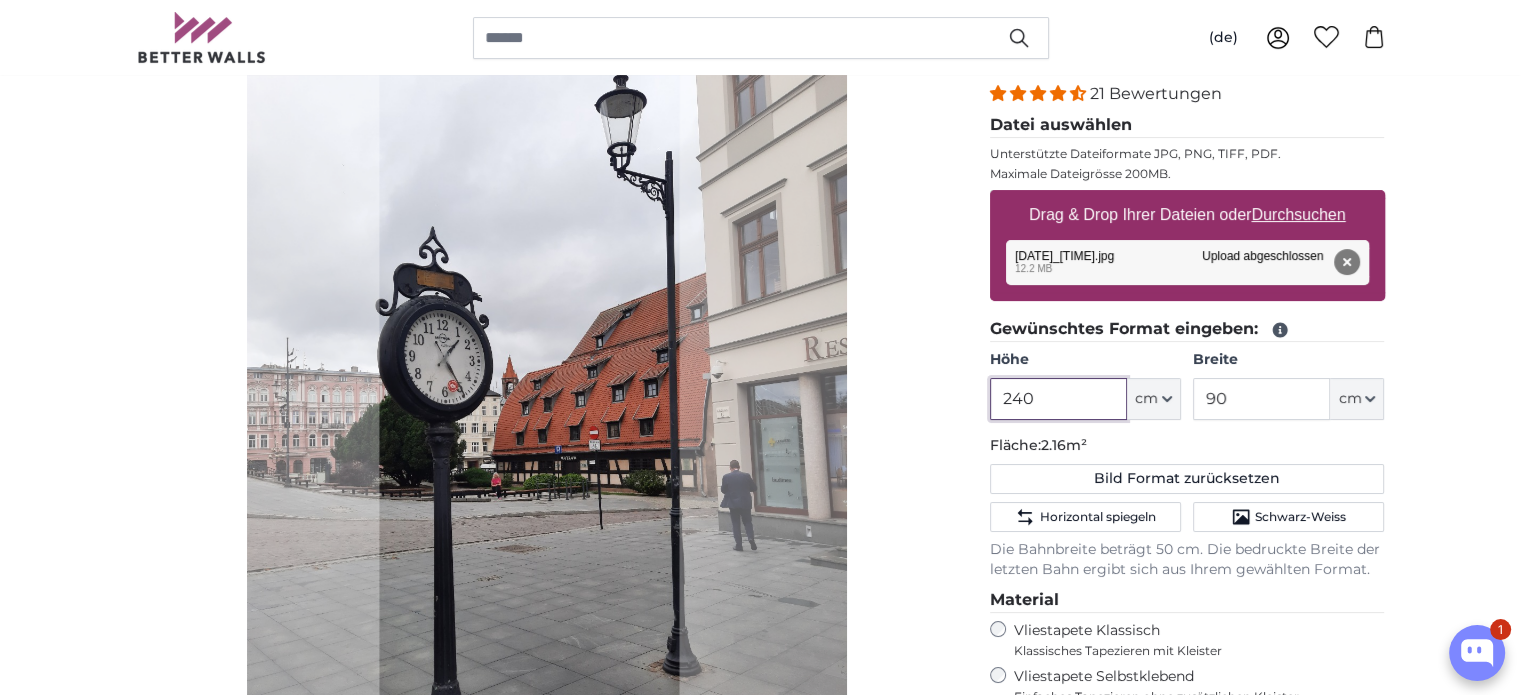 click on "240" at bounding box center [1058, 399] 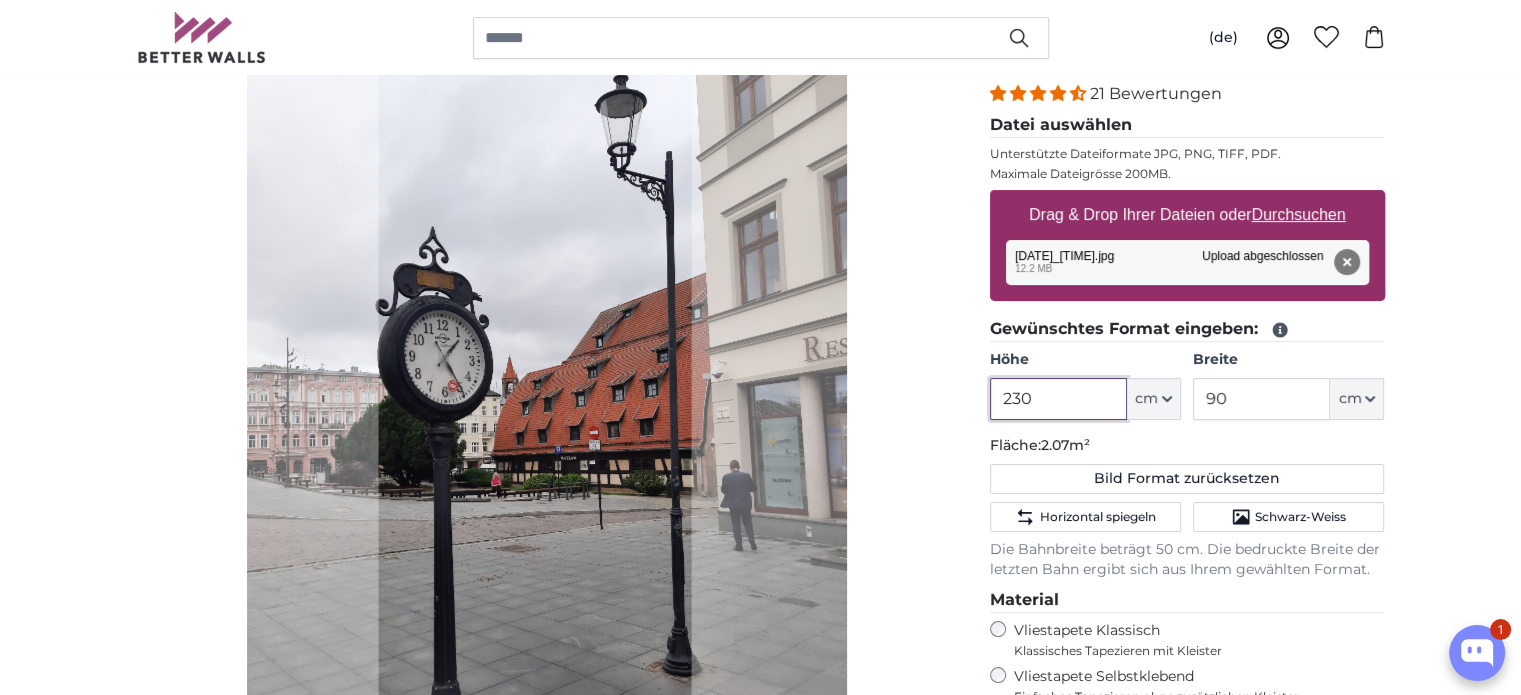 click 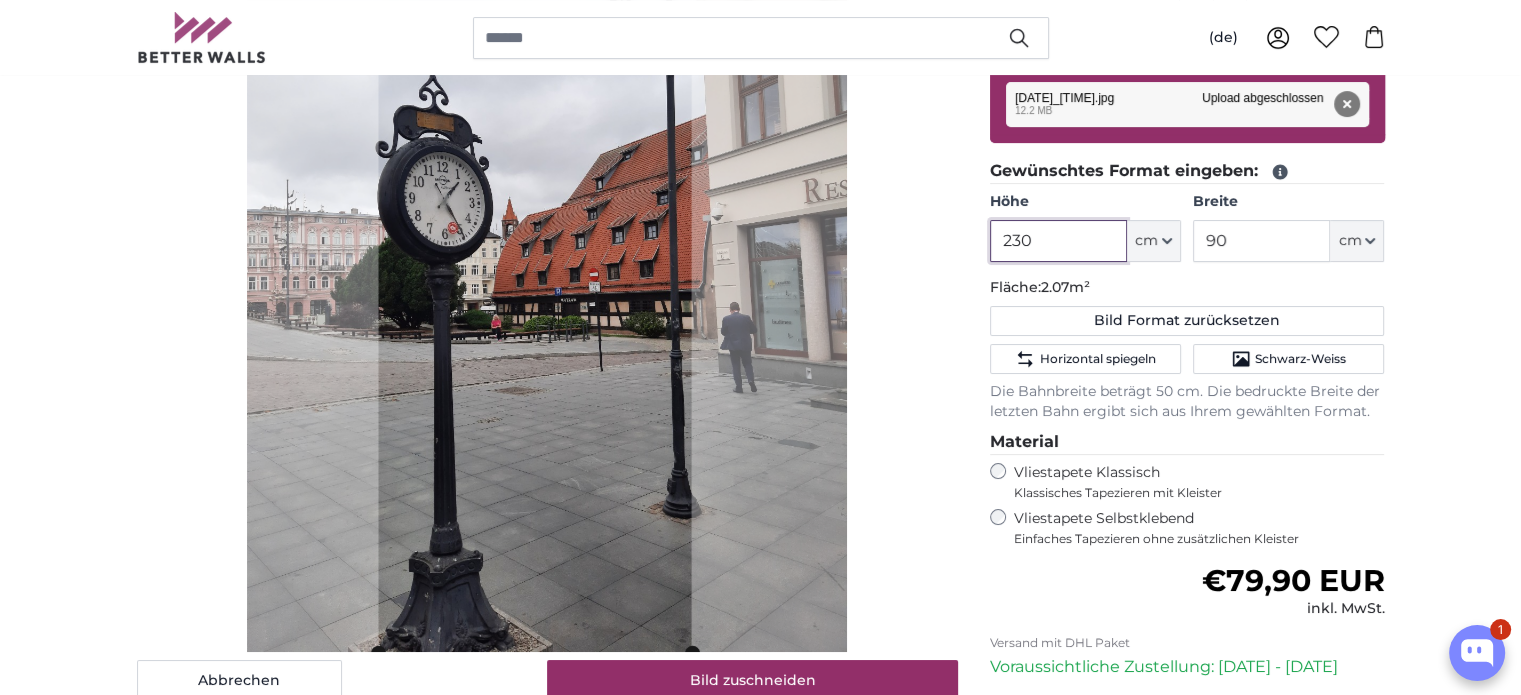 scroll, scrollTop: 421, scrollLeft: 0, axis: vertical 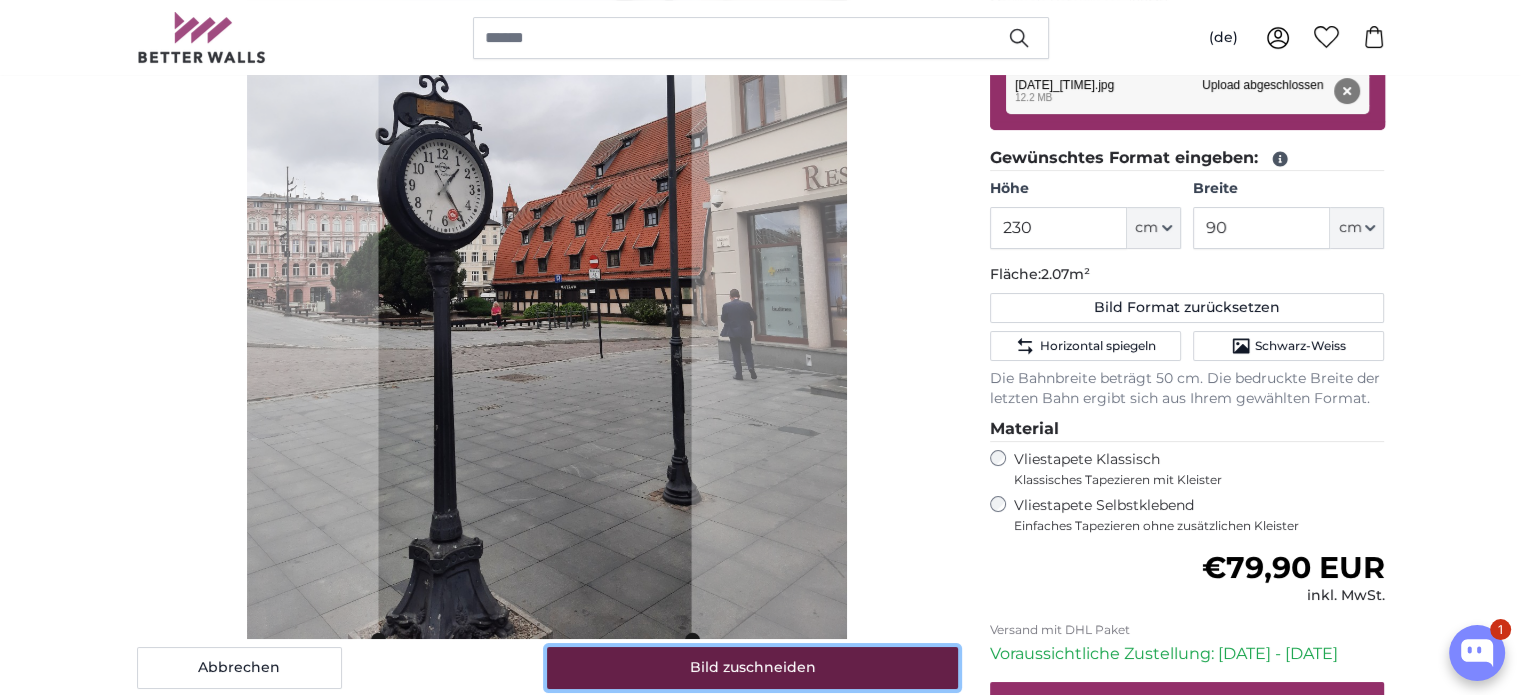 click on "Bild zuschneiden" at bounding box center (752, 668) 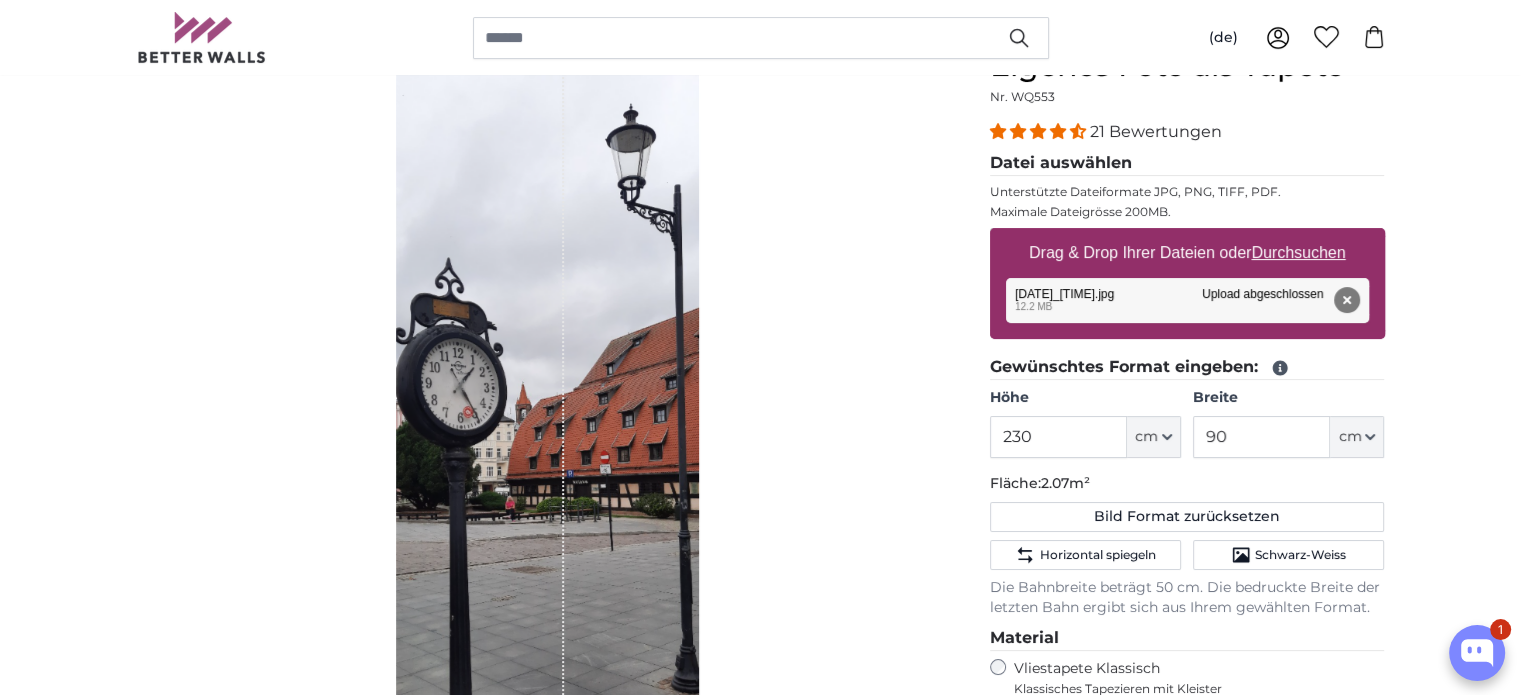 scroll, scrollTop: 254, scrollLeft: 0, axis: vertical 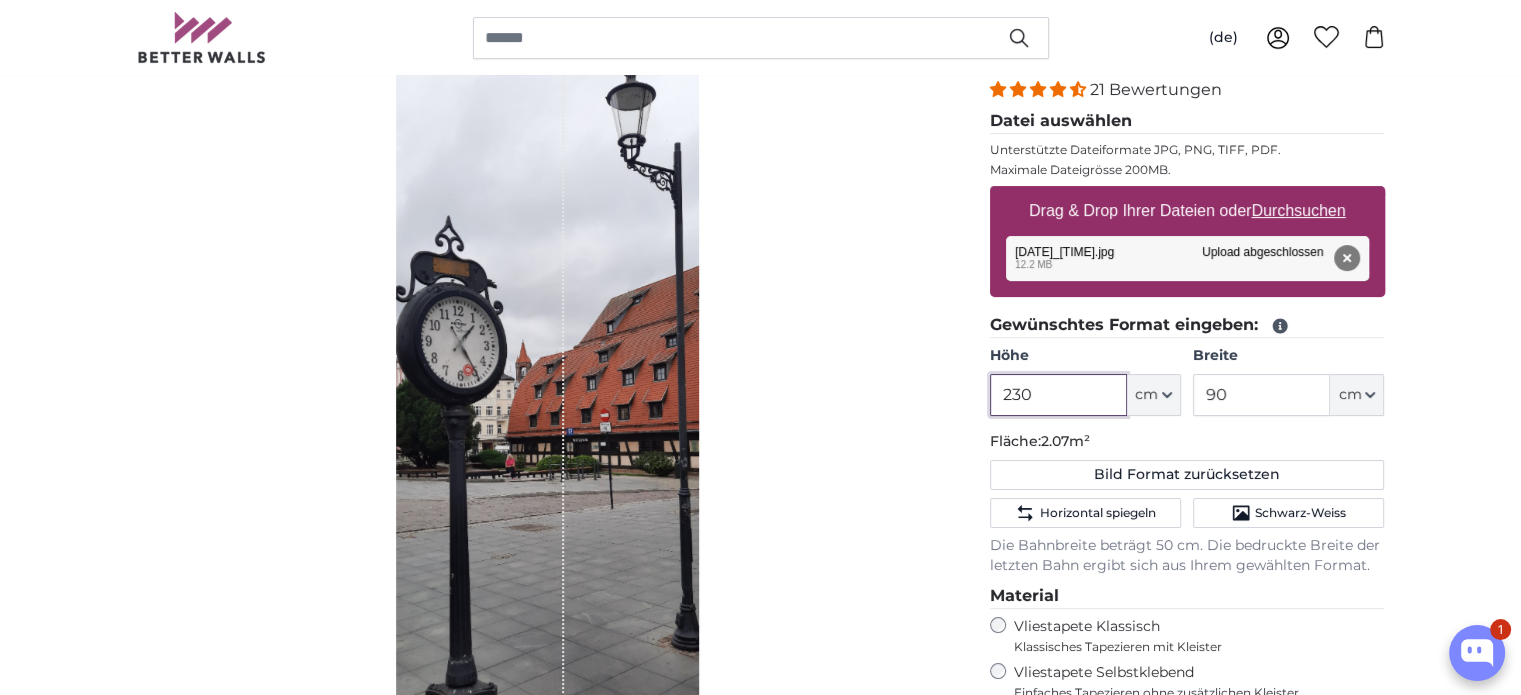 click on "230" at bounding box center [1058, 395] 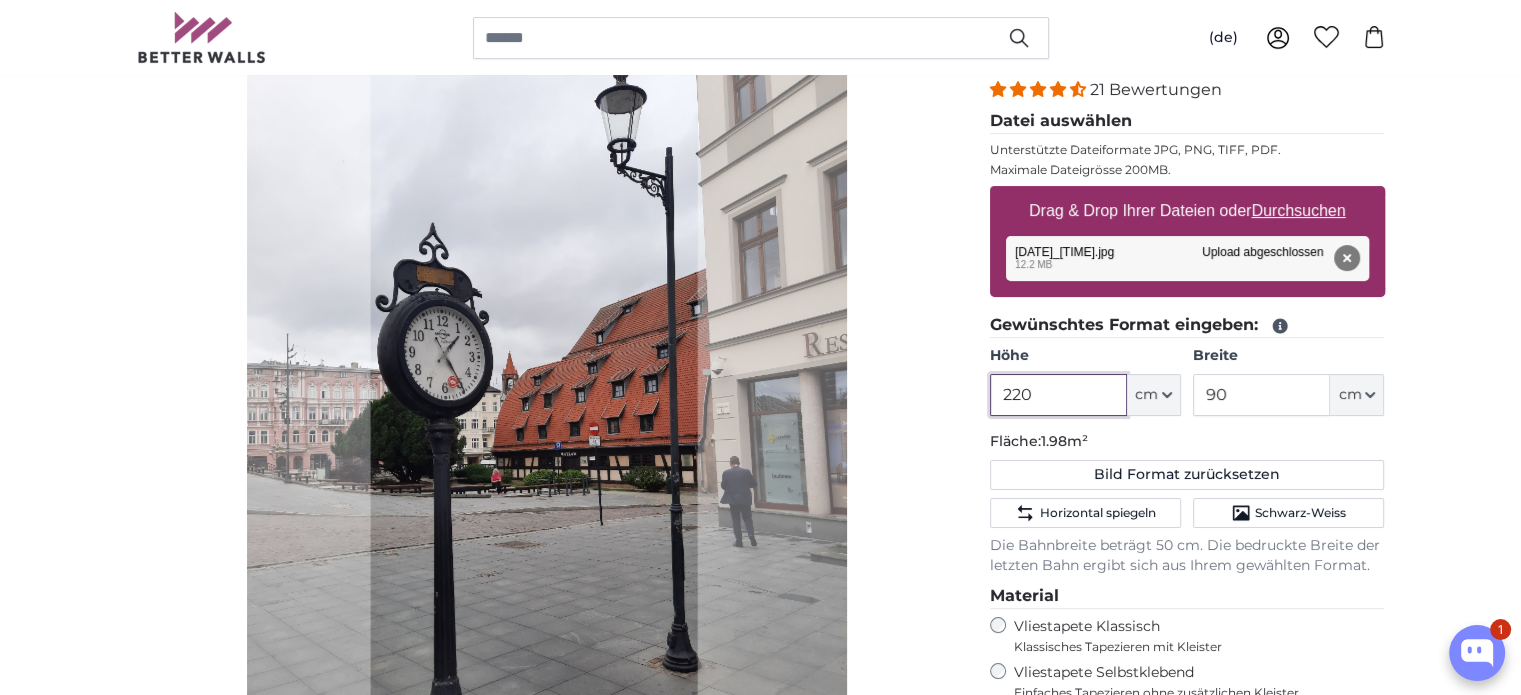 click 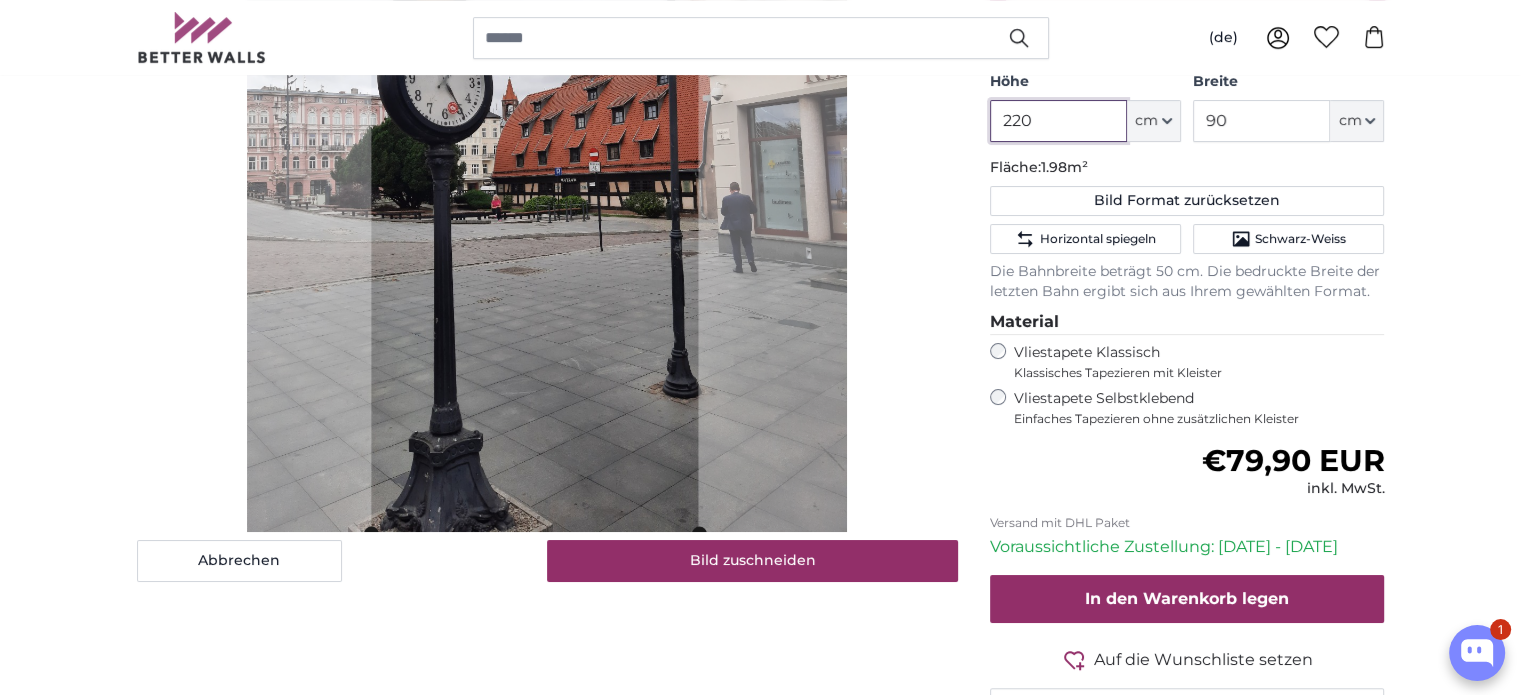 scroll, scrollTop: 534, scrollLeft: 0, axis: vertical 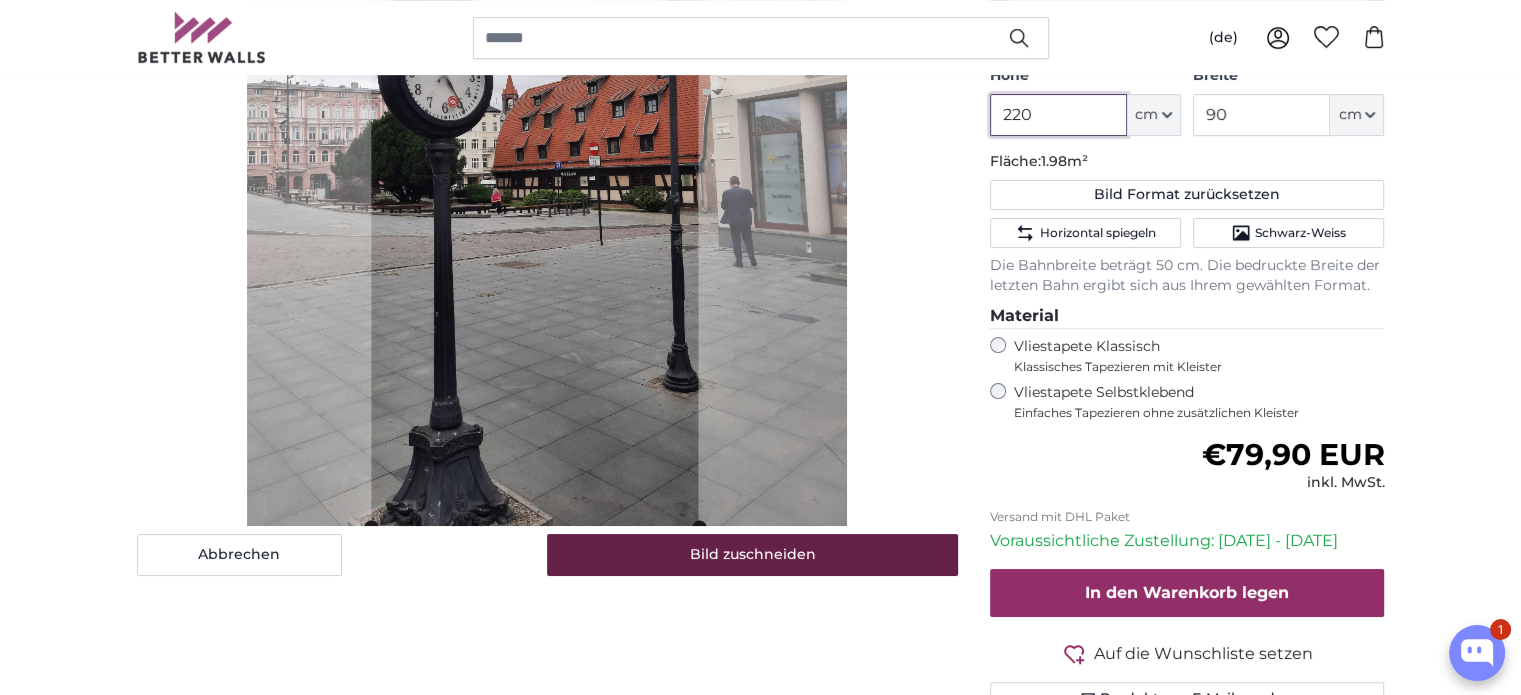 type on "220" 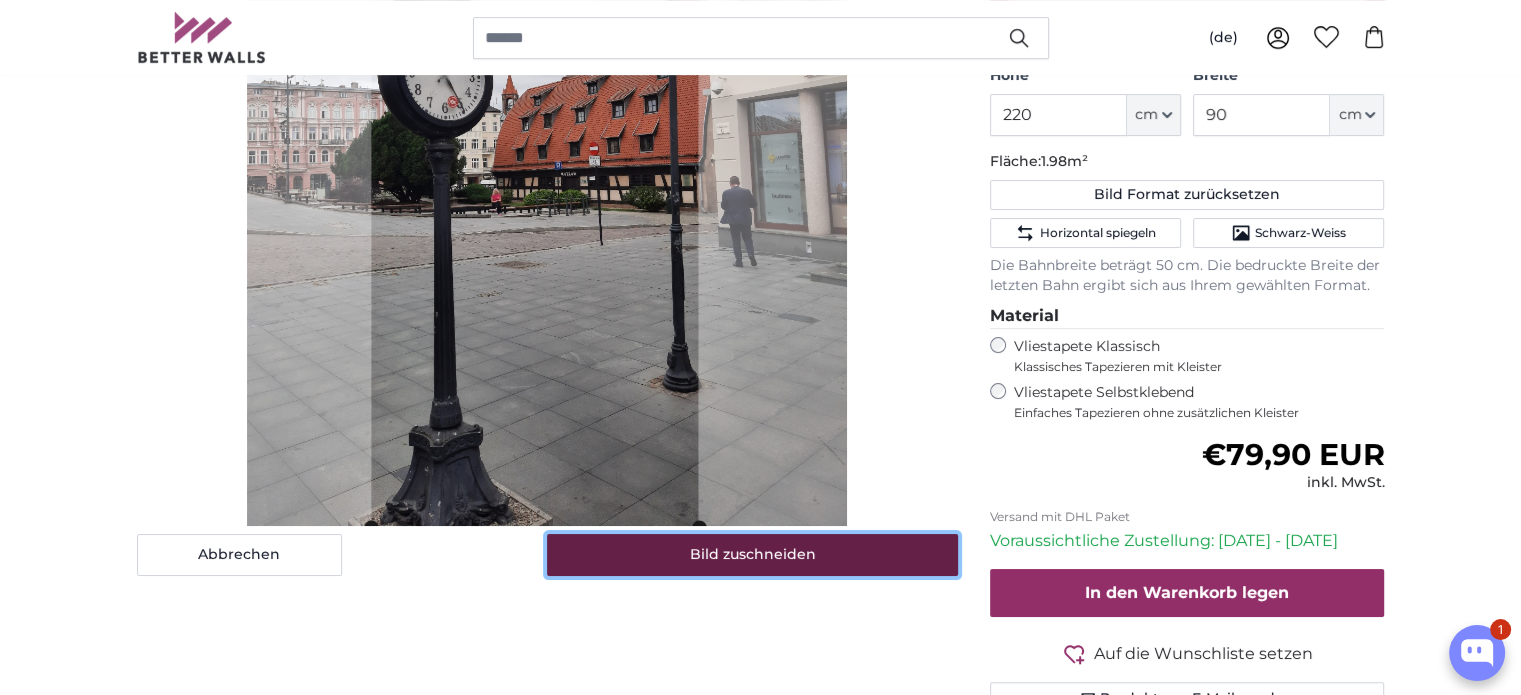 click on "Bild zuschneiden" at bounding box center (752, 555) 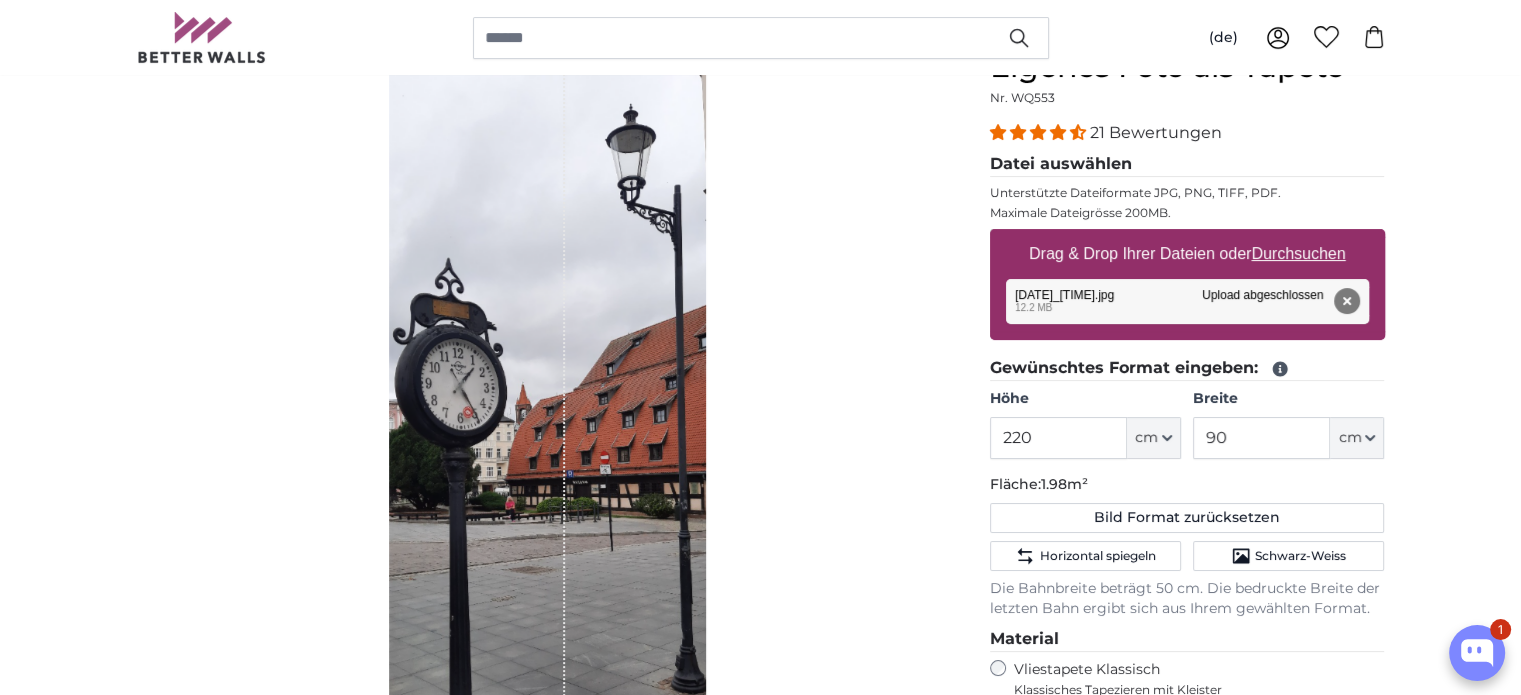 scroll, scrollTop: 232, scrollLeft: 0, axis: vertical 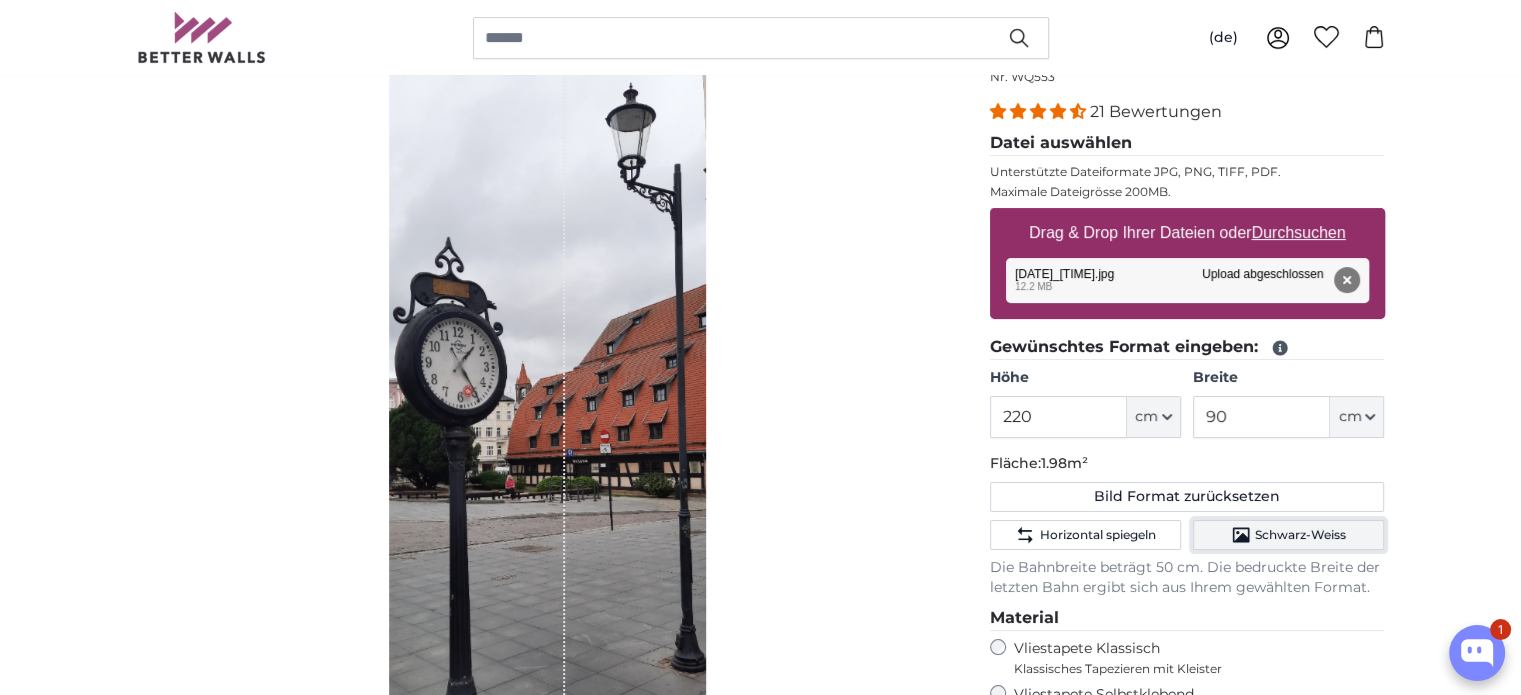 click on "Schwarz-Weiss" 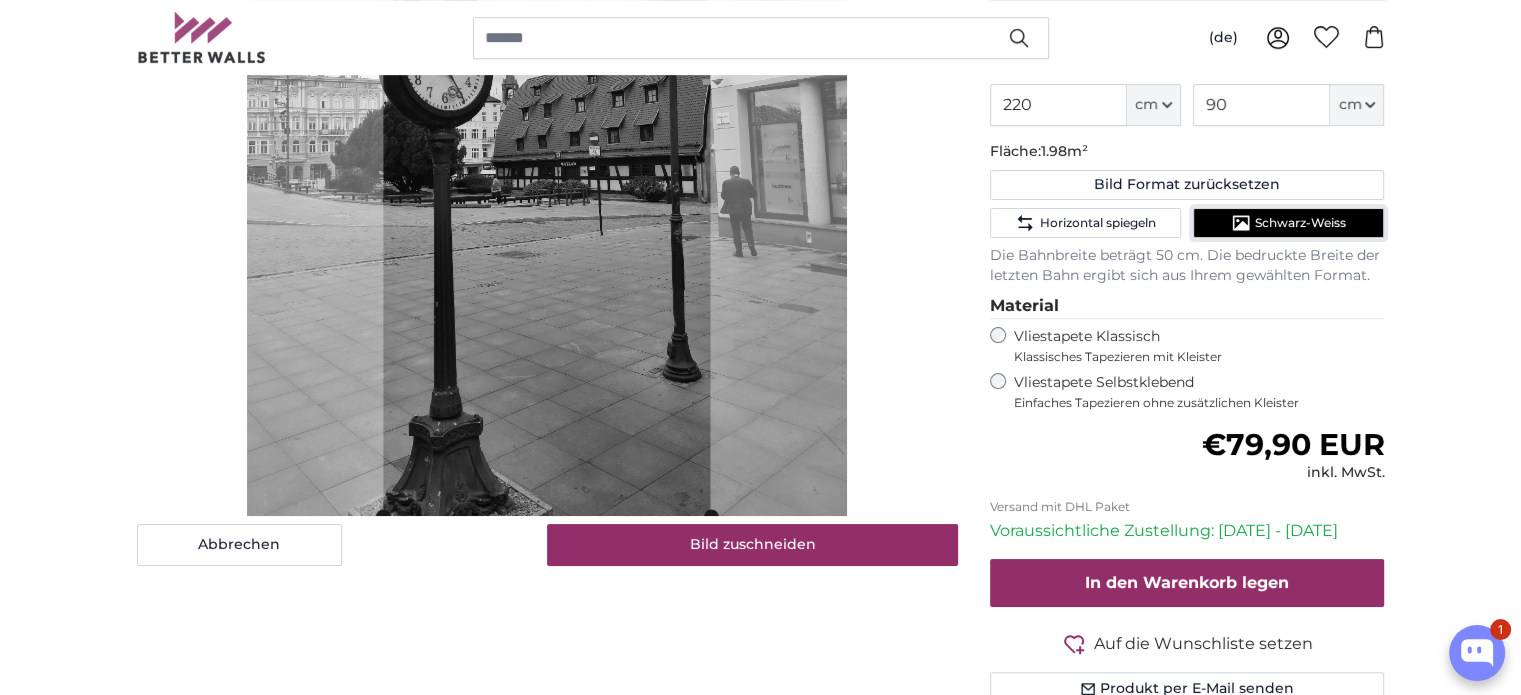 scroll, scrollTop: 552, scrollLeft: 0, axis: vertical 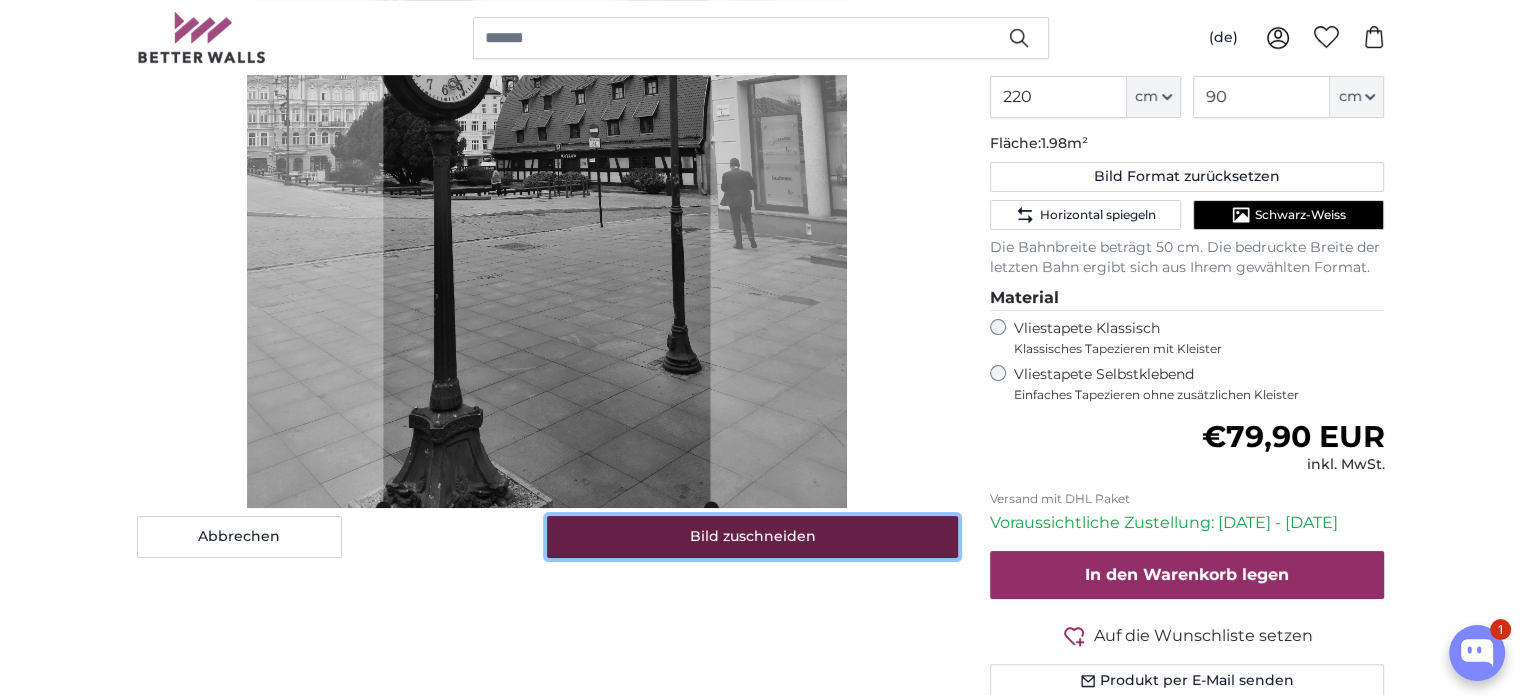 click on "Bild zuschneiden" at bounding box center [752, 537] 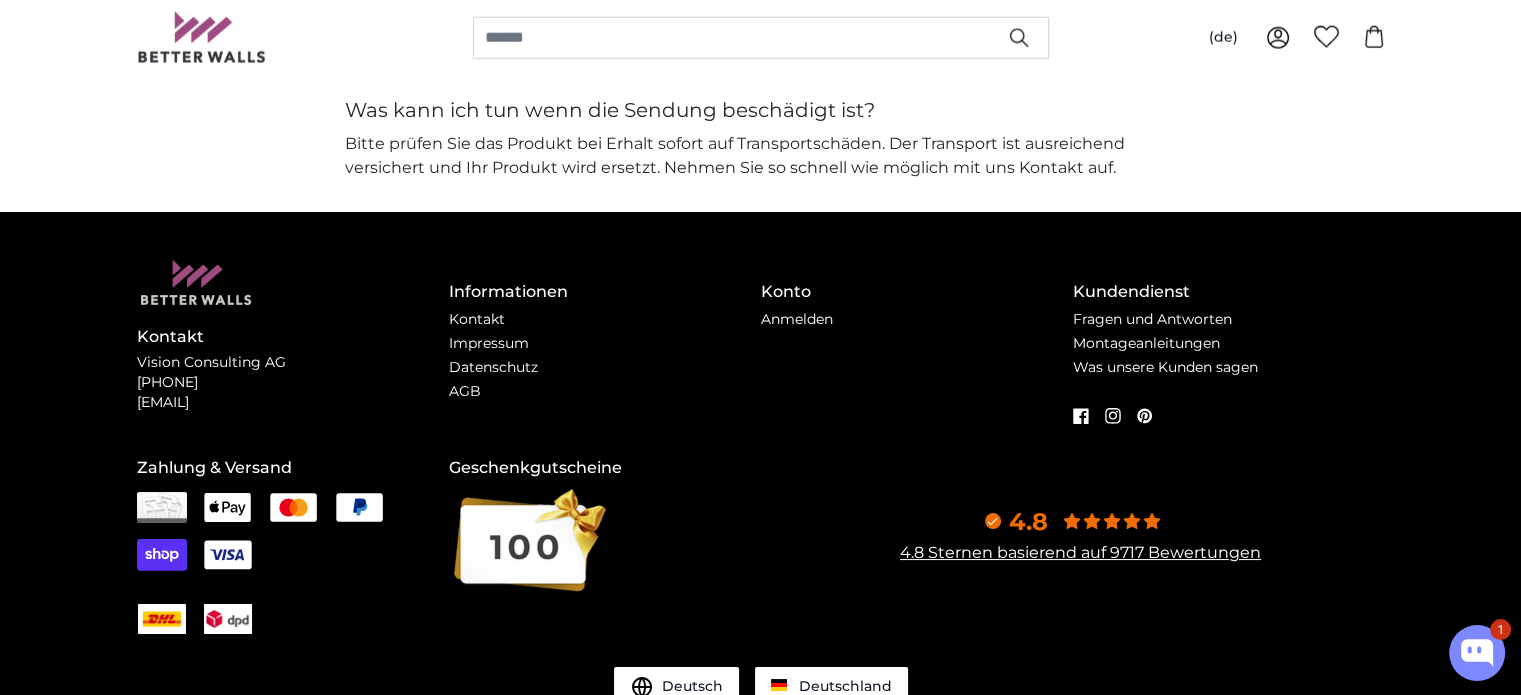 scroll, scrollTop: 5122, scrollLeft: 0, axis: vertical 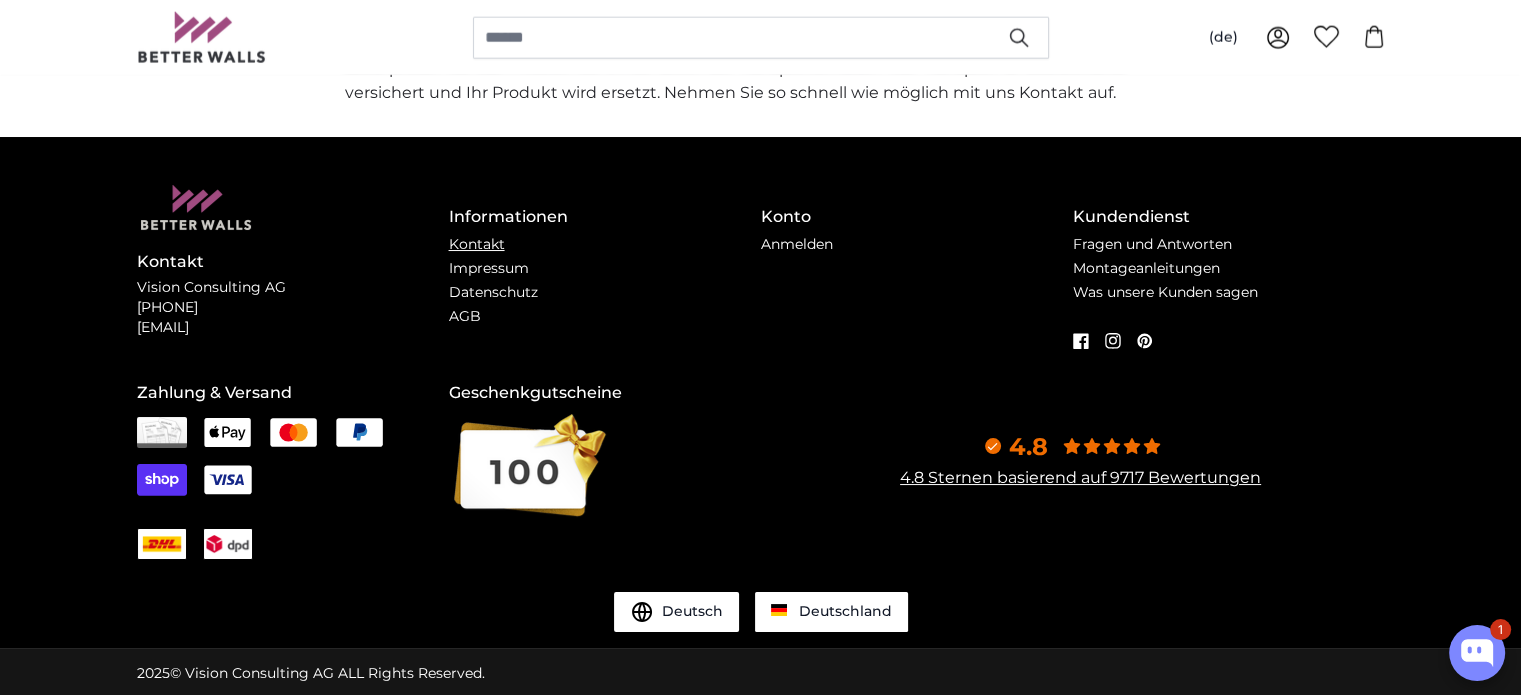click on "Kontakt" at bounding box center (477, 244) 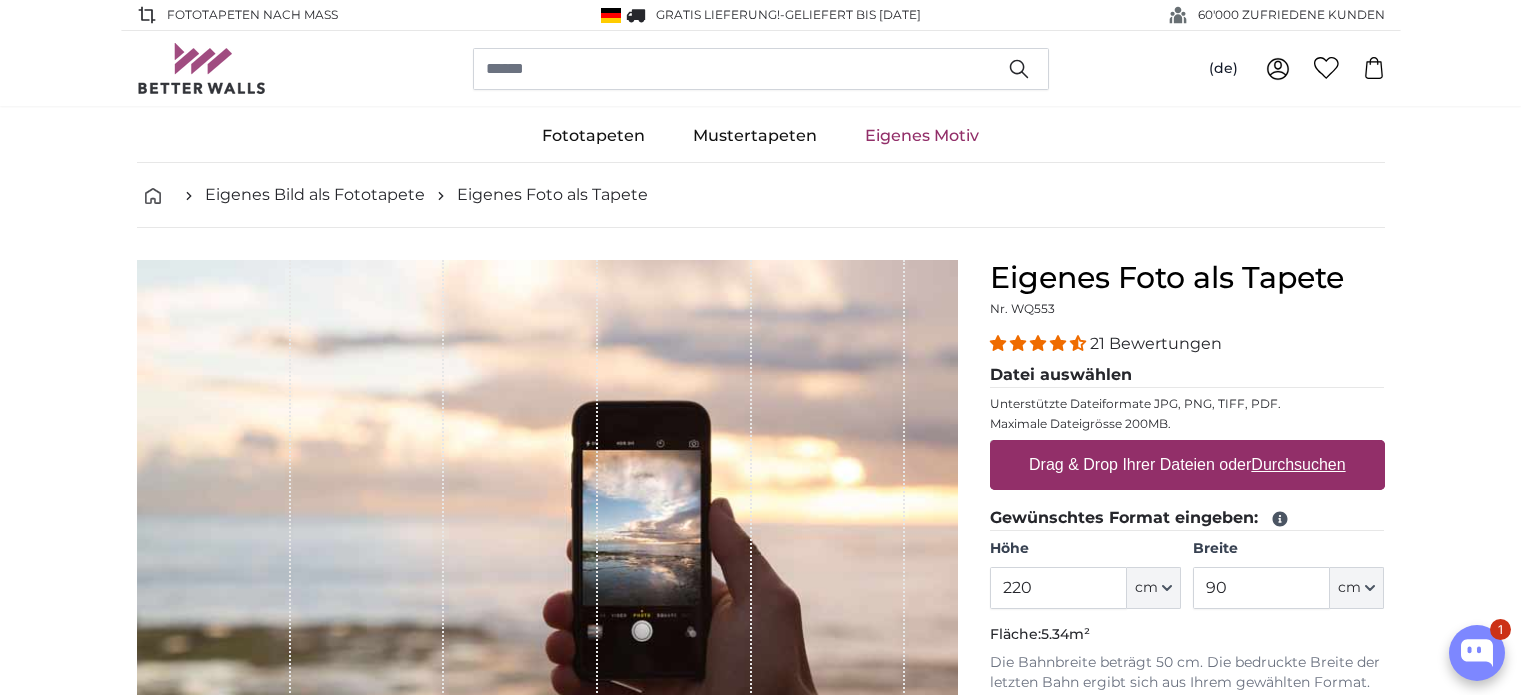 scroll, scrollTop: 0, scrollLeft: 0, axis: both 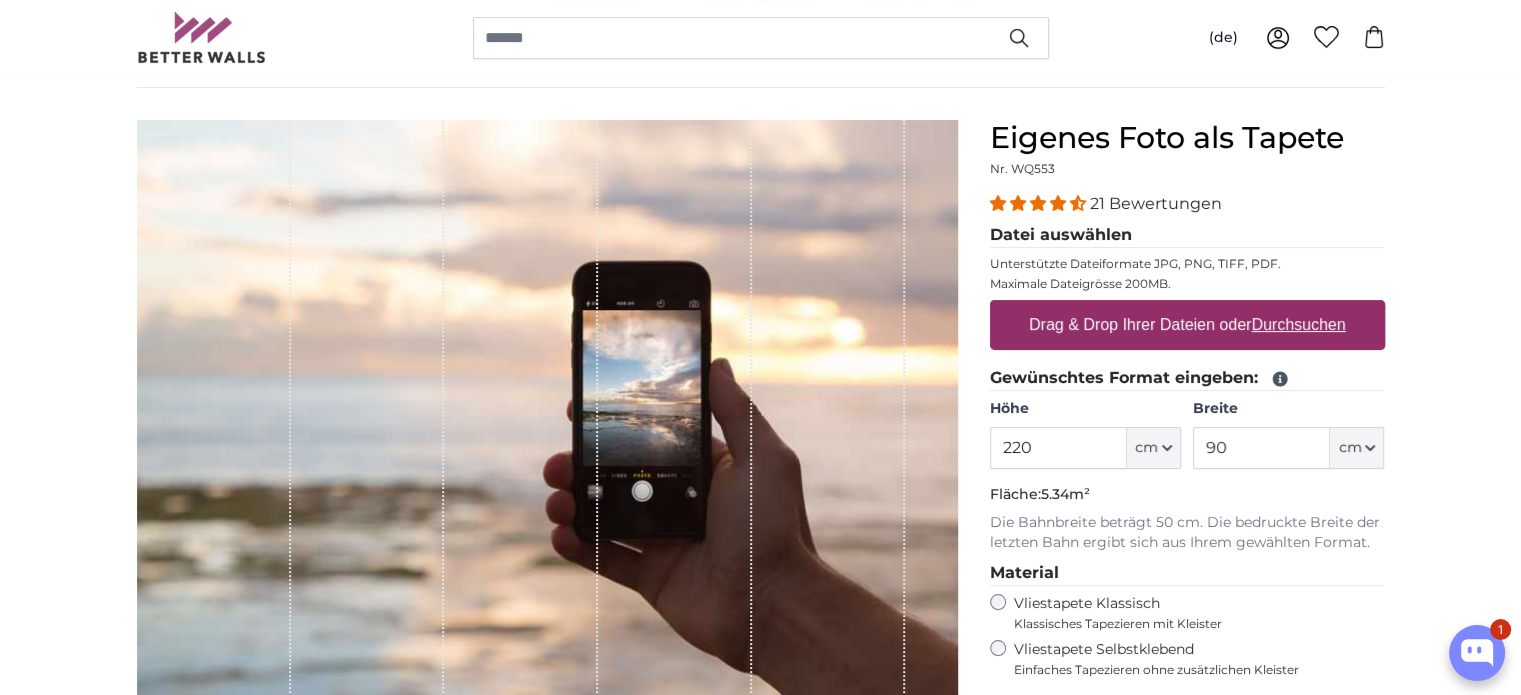 click on "Durchsuchen" at bounding box center (1298, 324) 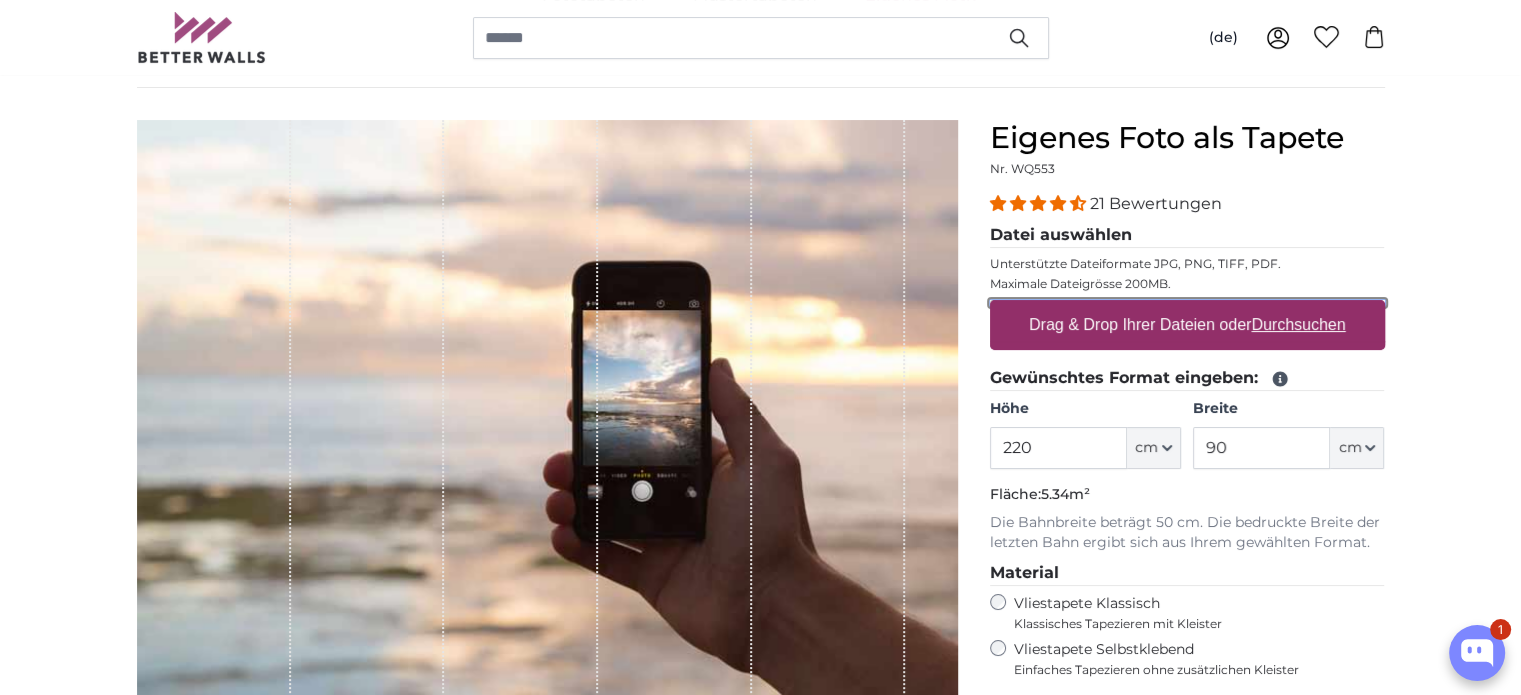 type on "**********" 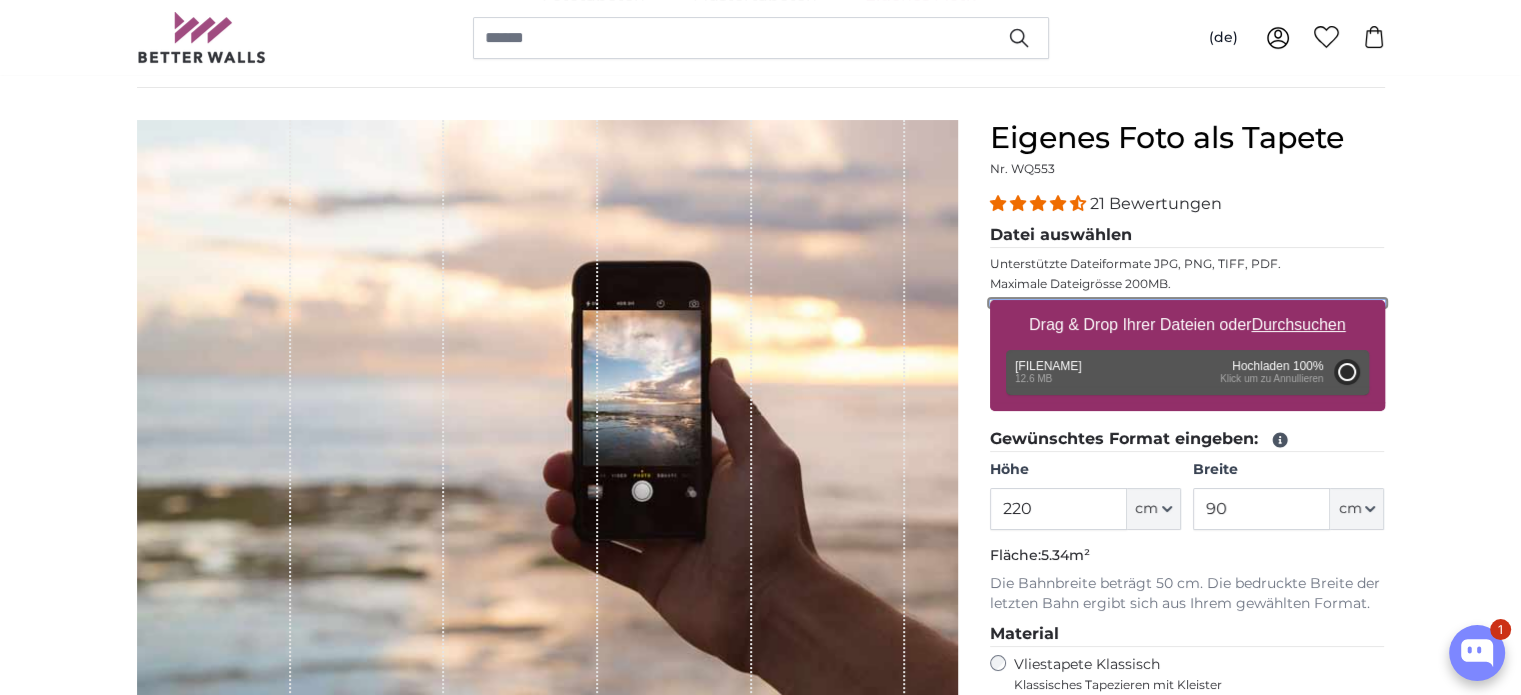 type on "200" 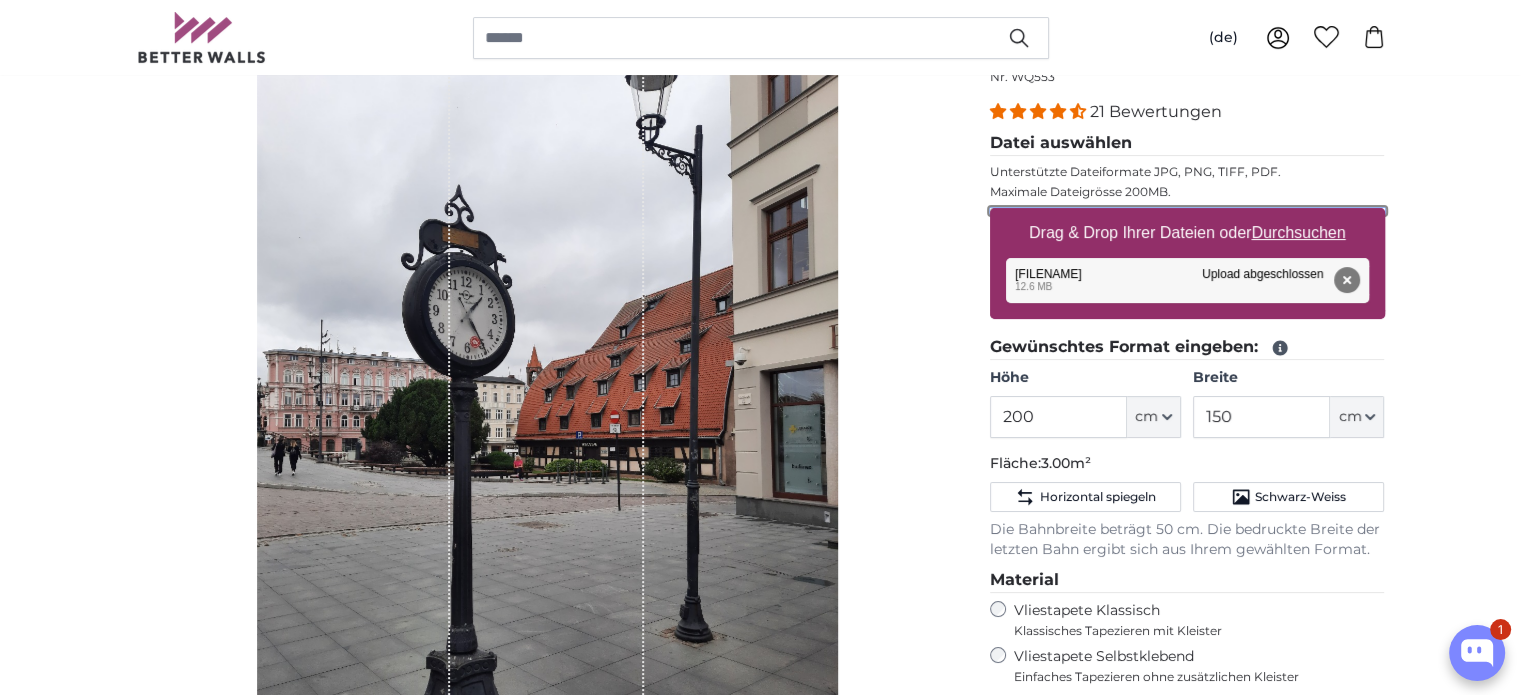 scroll, scrollTop: 219, scrollLeft: 0, axis: vertical 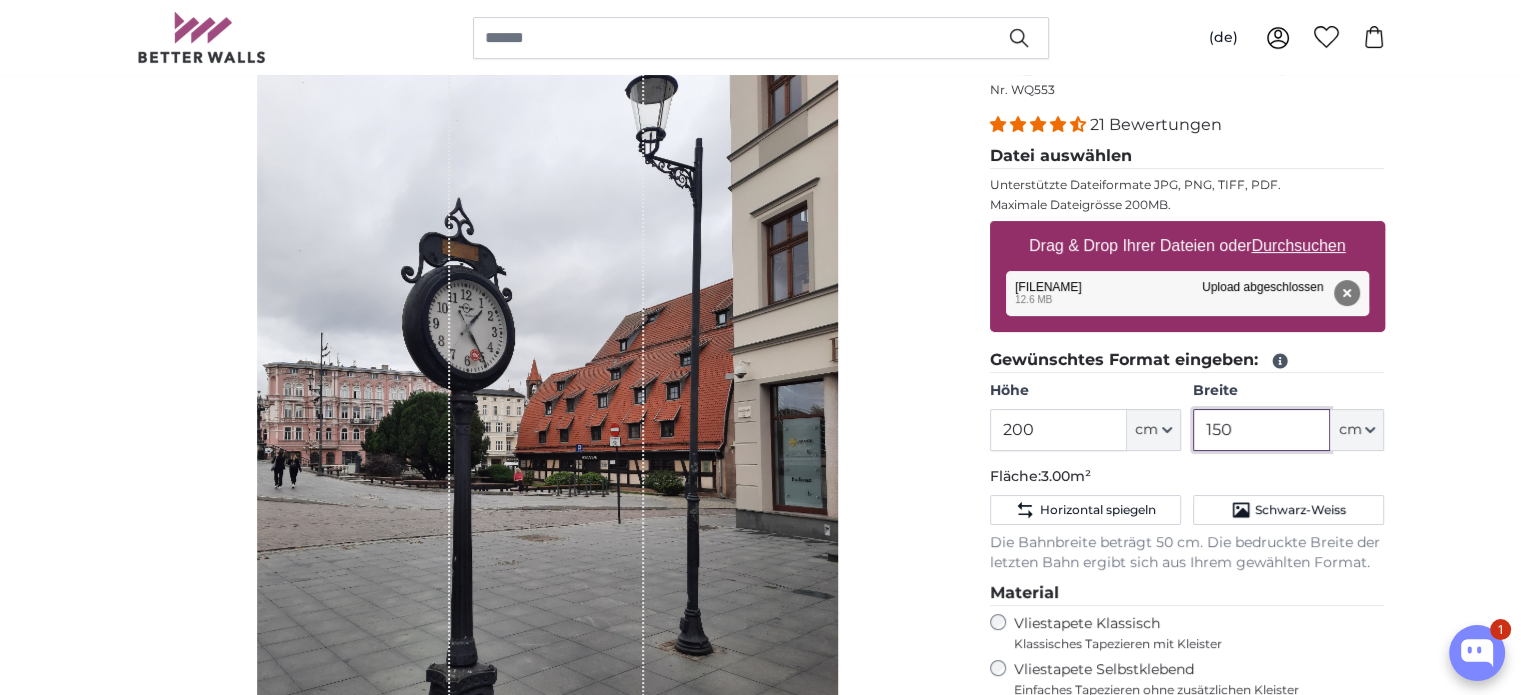 click on "150" at bounding box center [1261, 430] 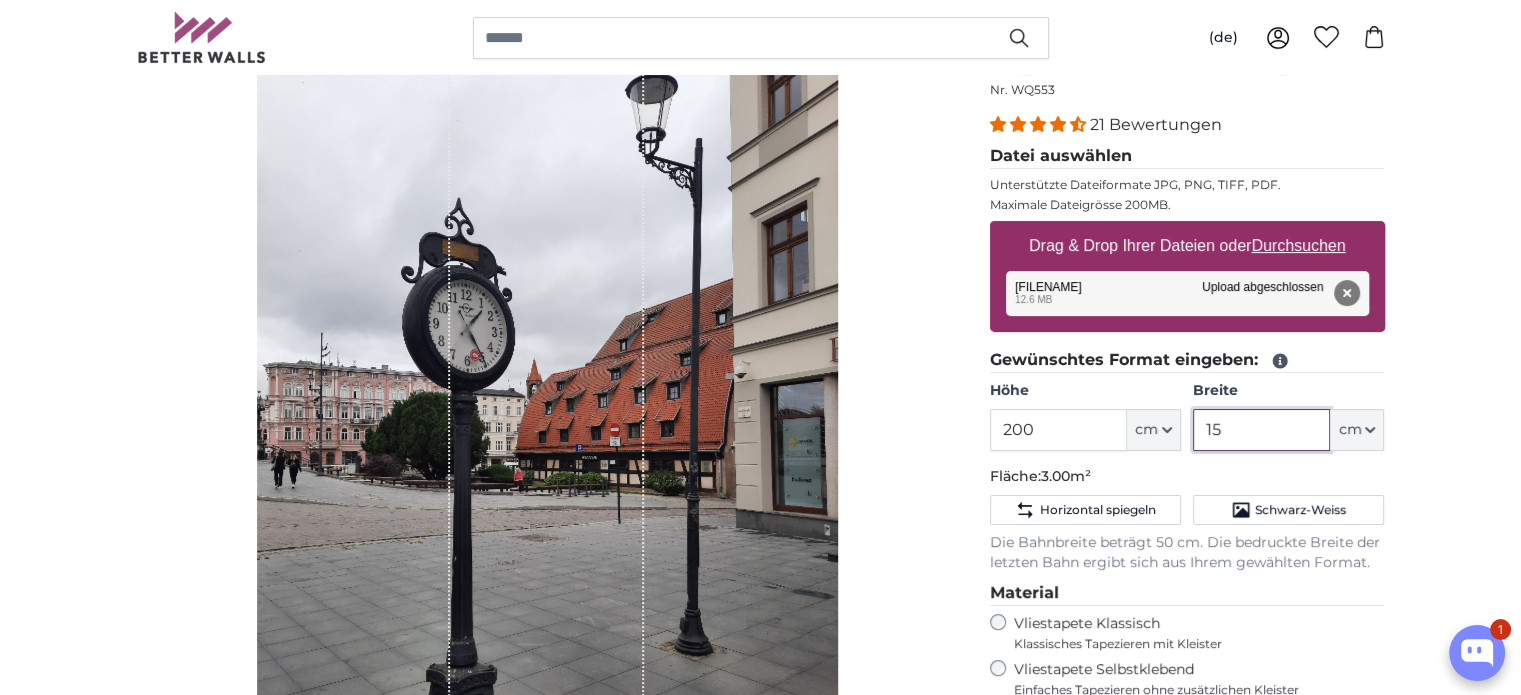 type on "1" 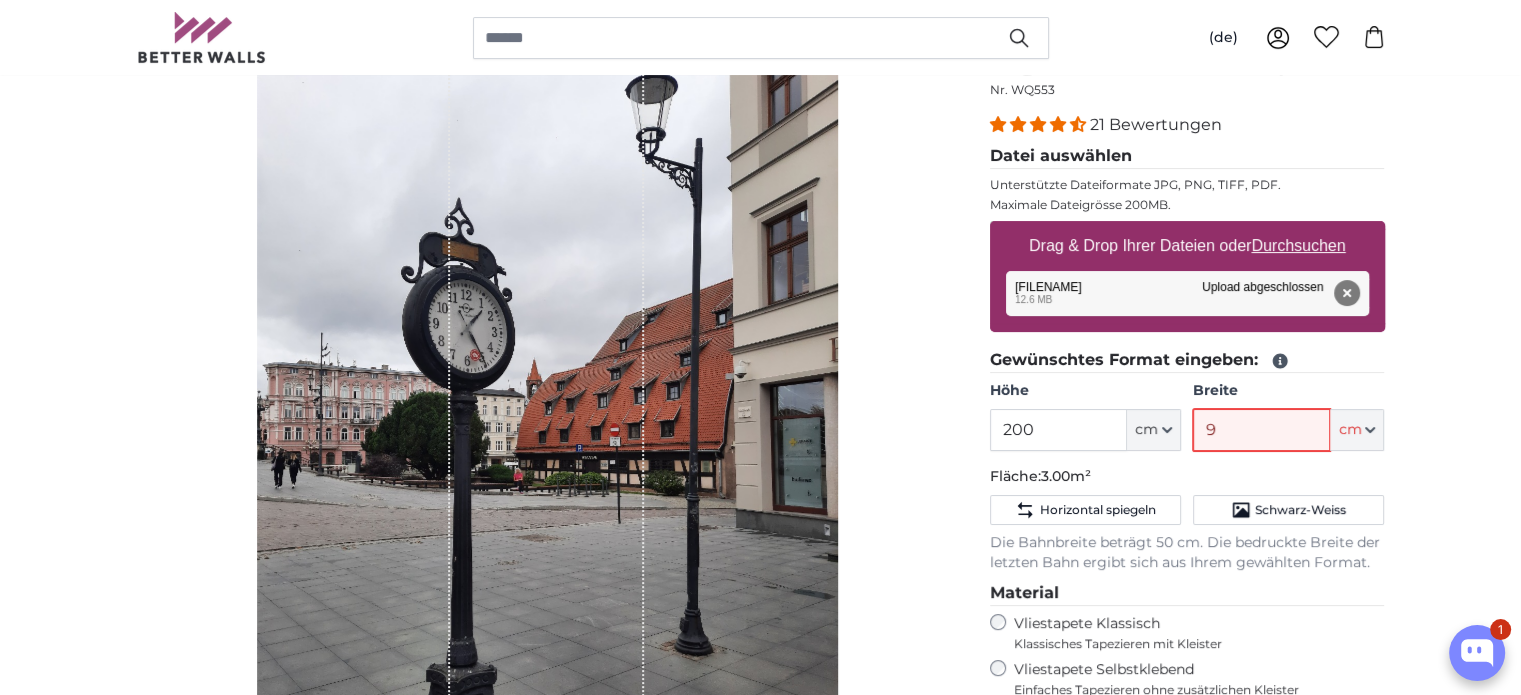 type on "90" 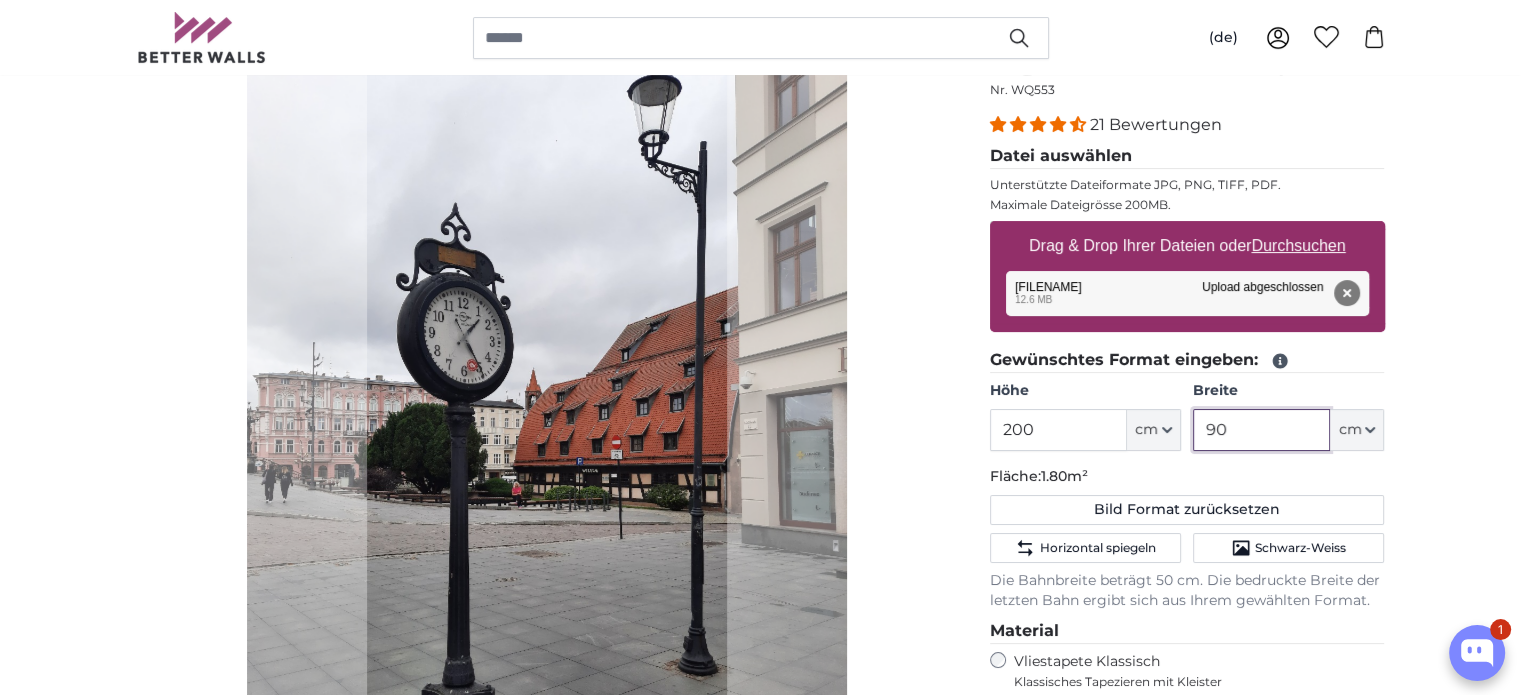 type 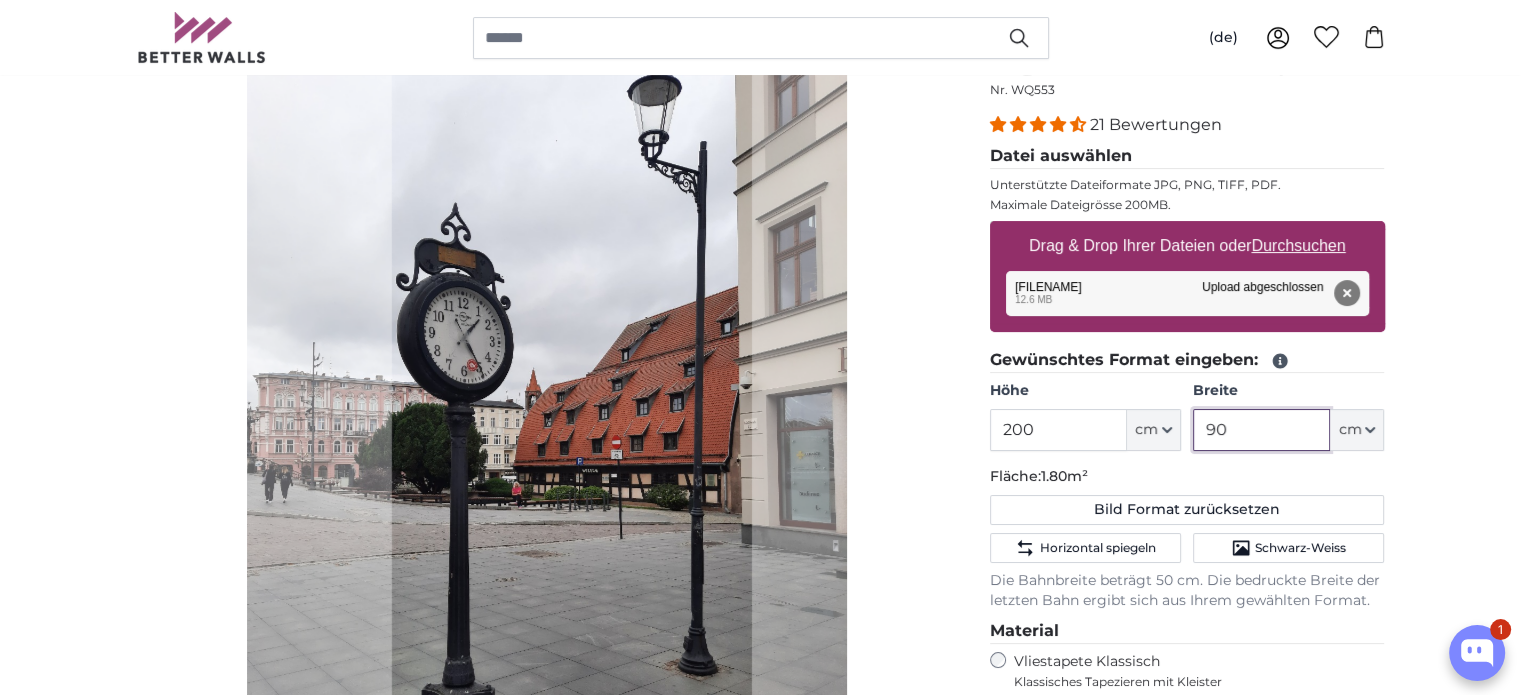 click 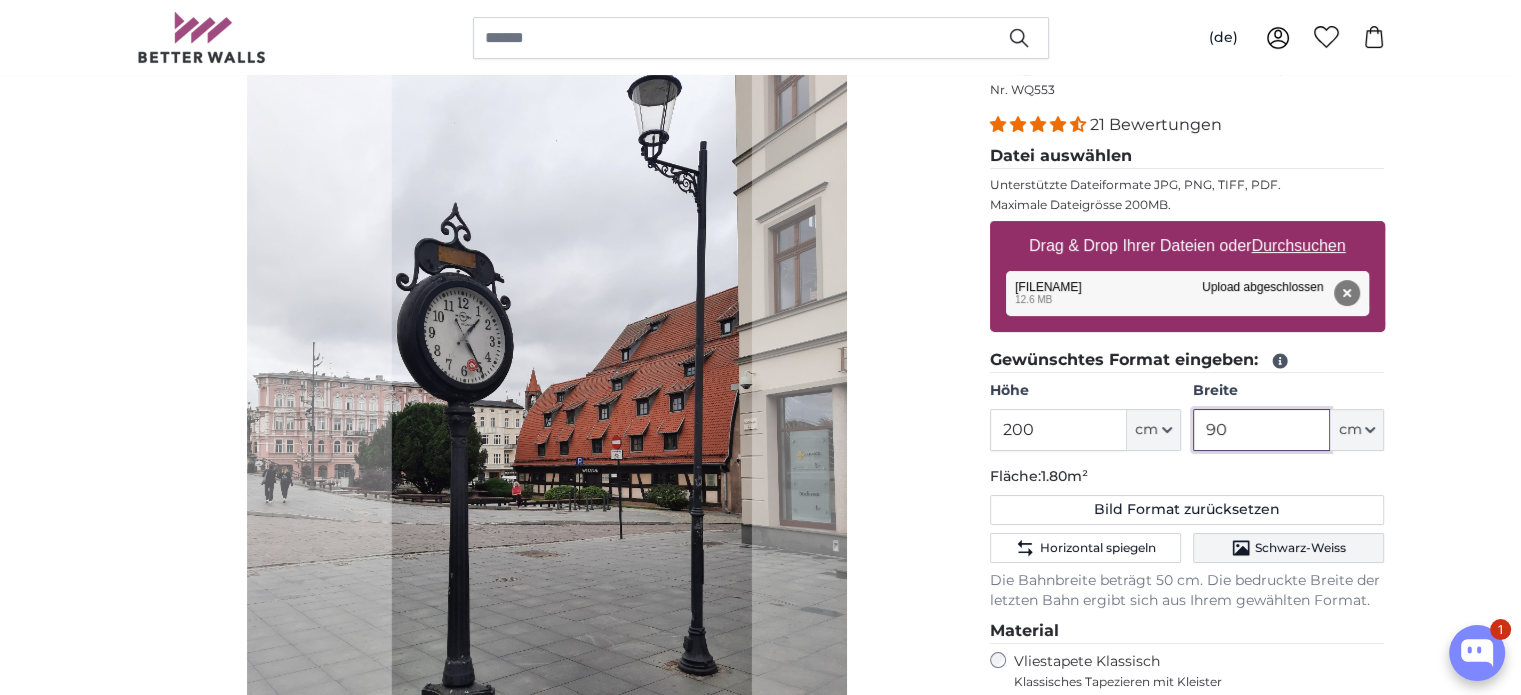 type on "90" 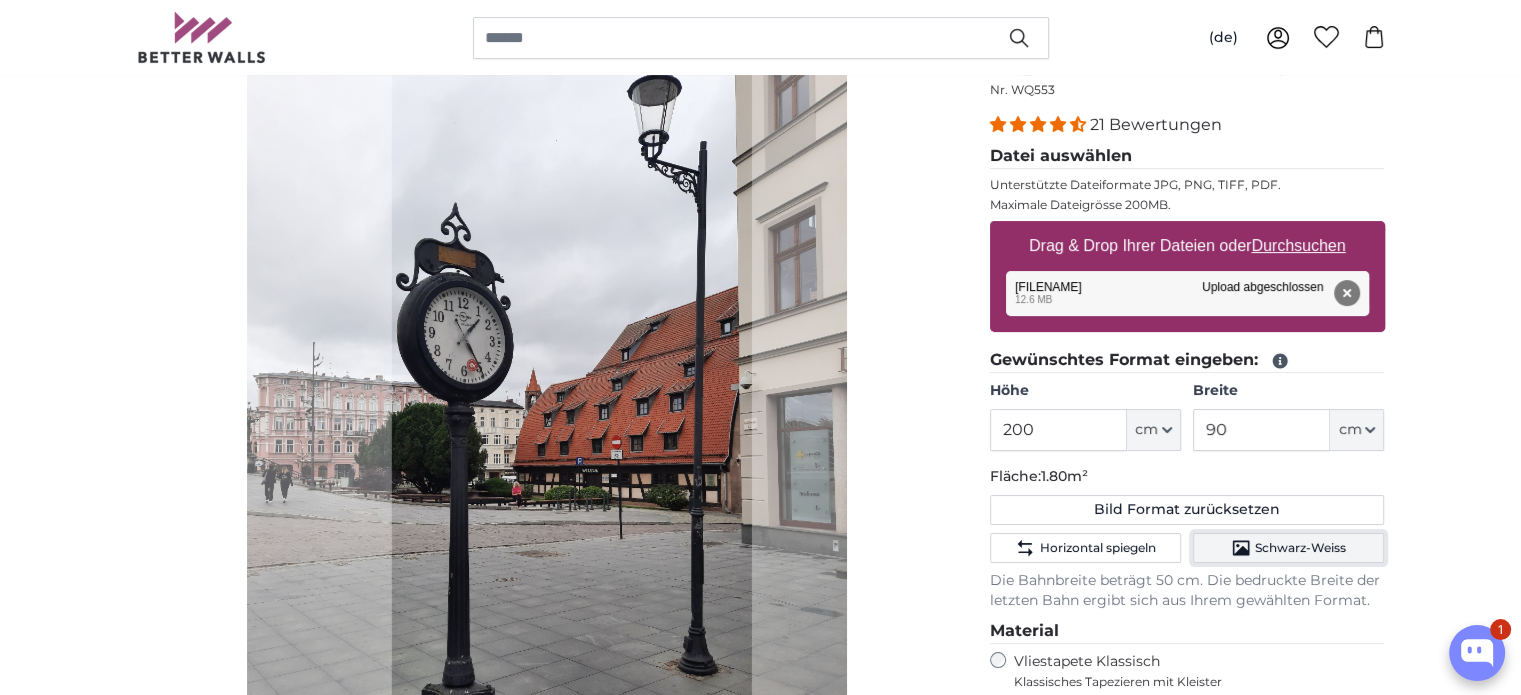 click on "Schwarz-Weiss" 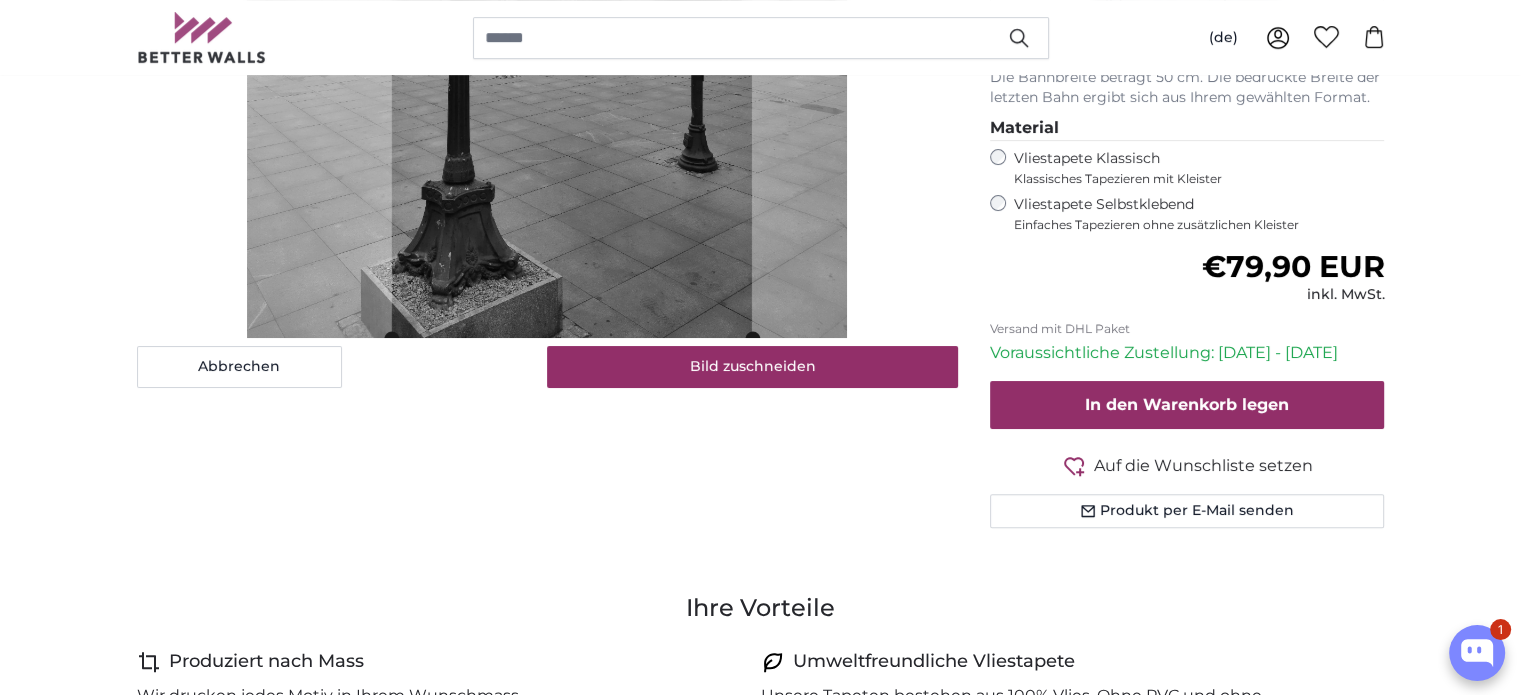 scroll, scrollTop: 672, scrollLeft: 0, axis: vertical 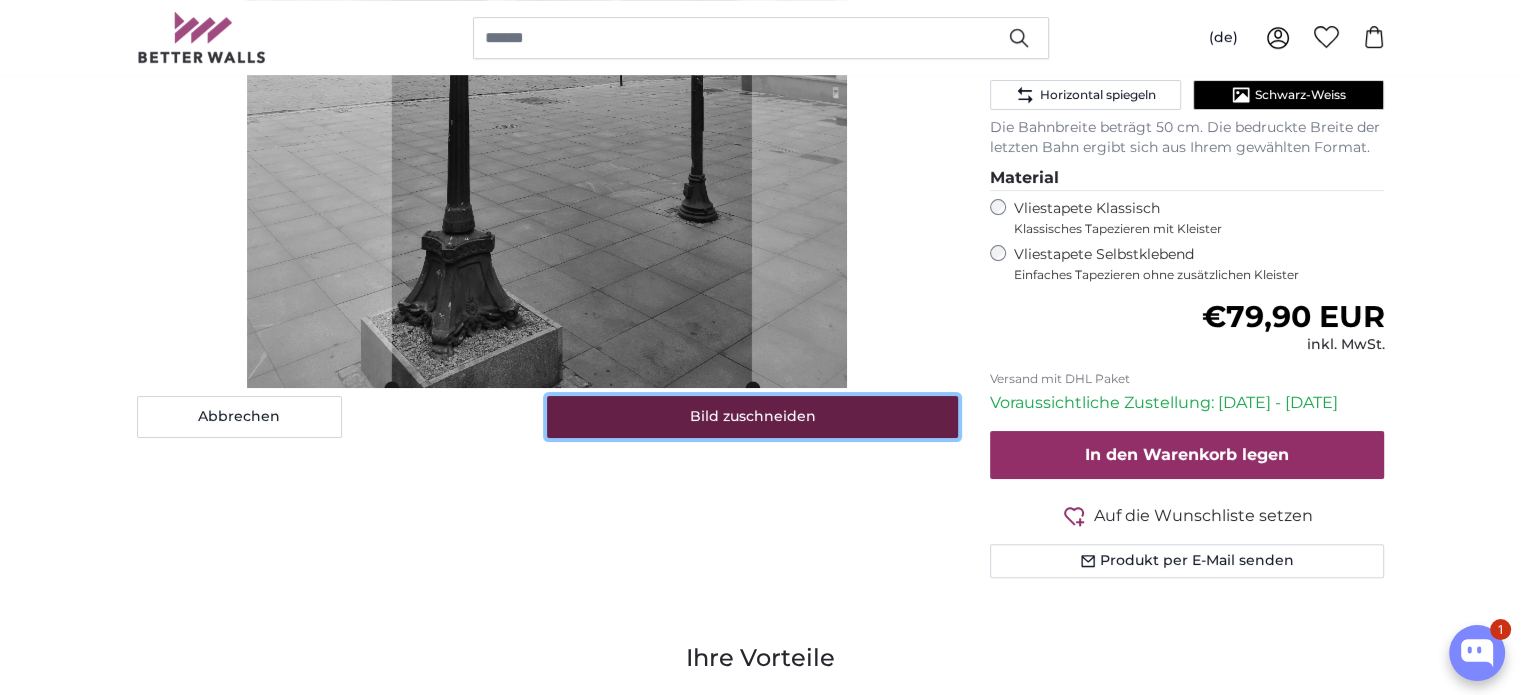 click on "Bild zuschneiden" at bounding box center (752, 417) 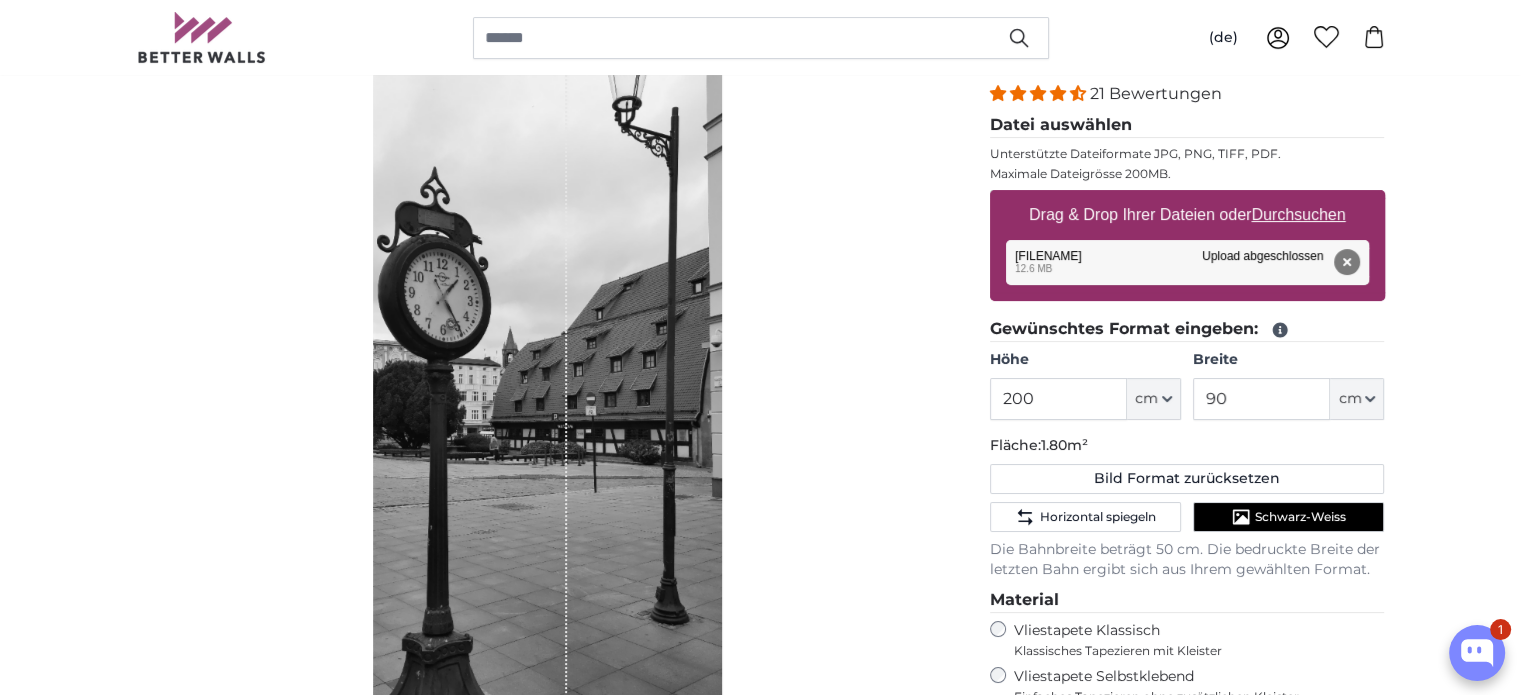 scroll, scrollTop: 257, scrollLeft: 0, axis: vertical 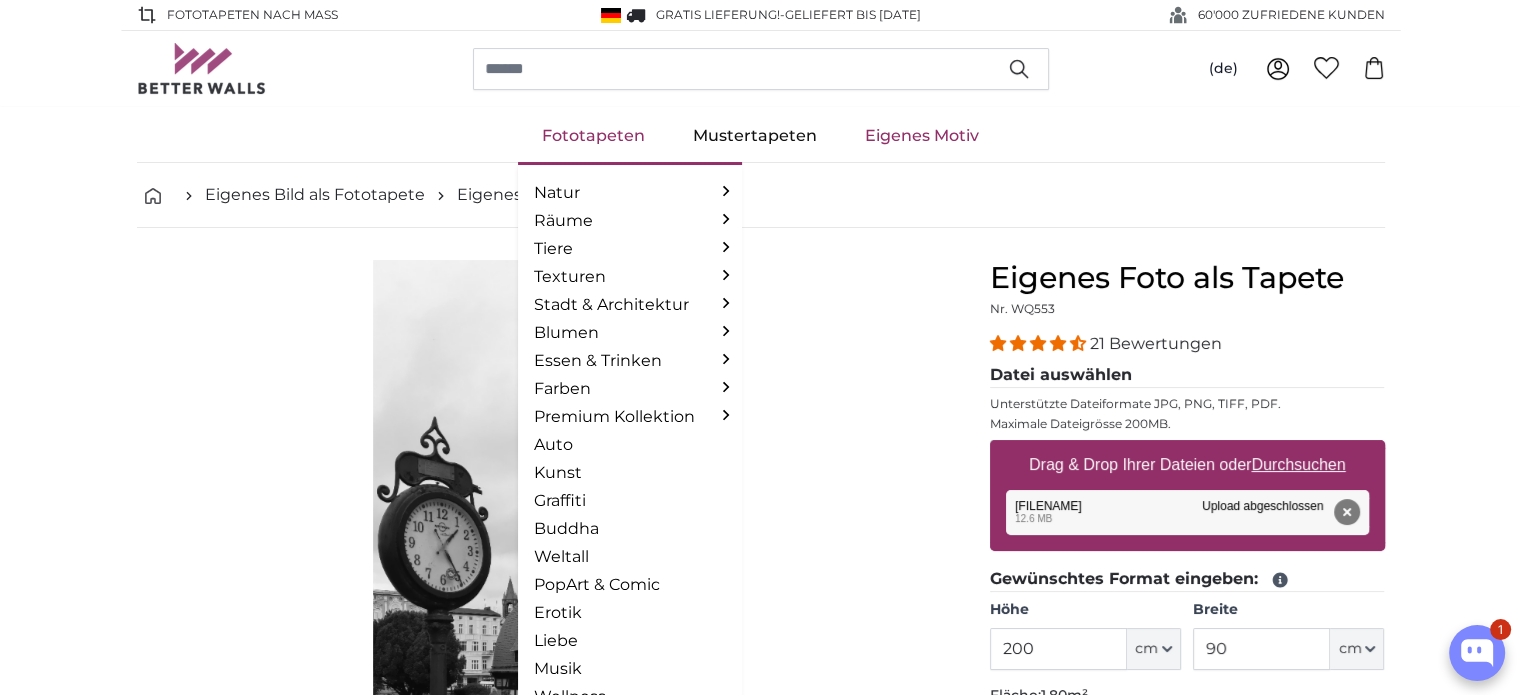 click on "Fototapeten" at bounding box center (593, 136) 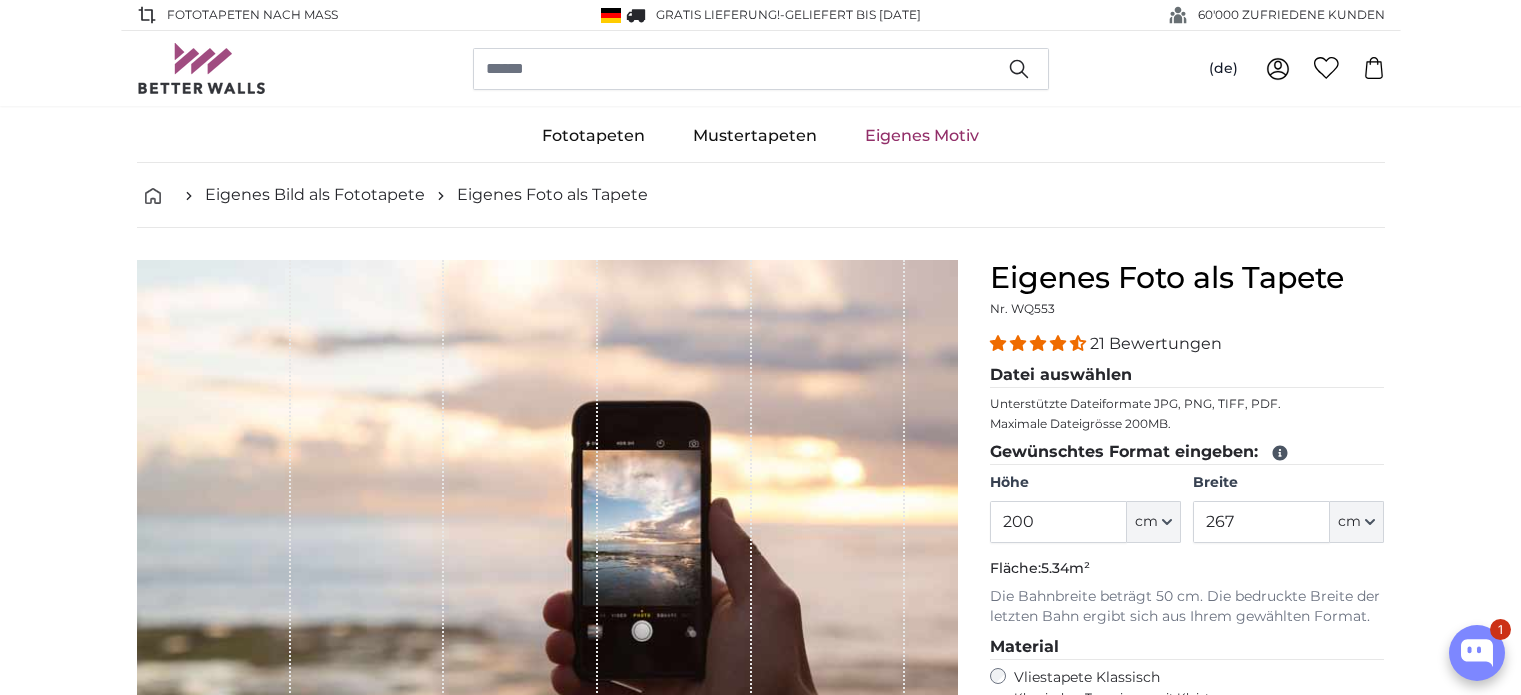 scroll, scrollTop: 0, scrollLeft: 0, axis: both 